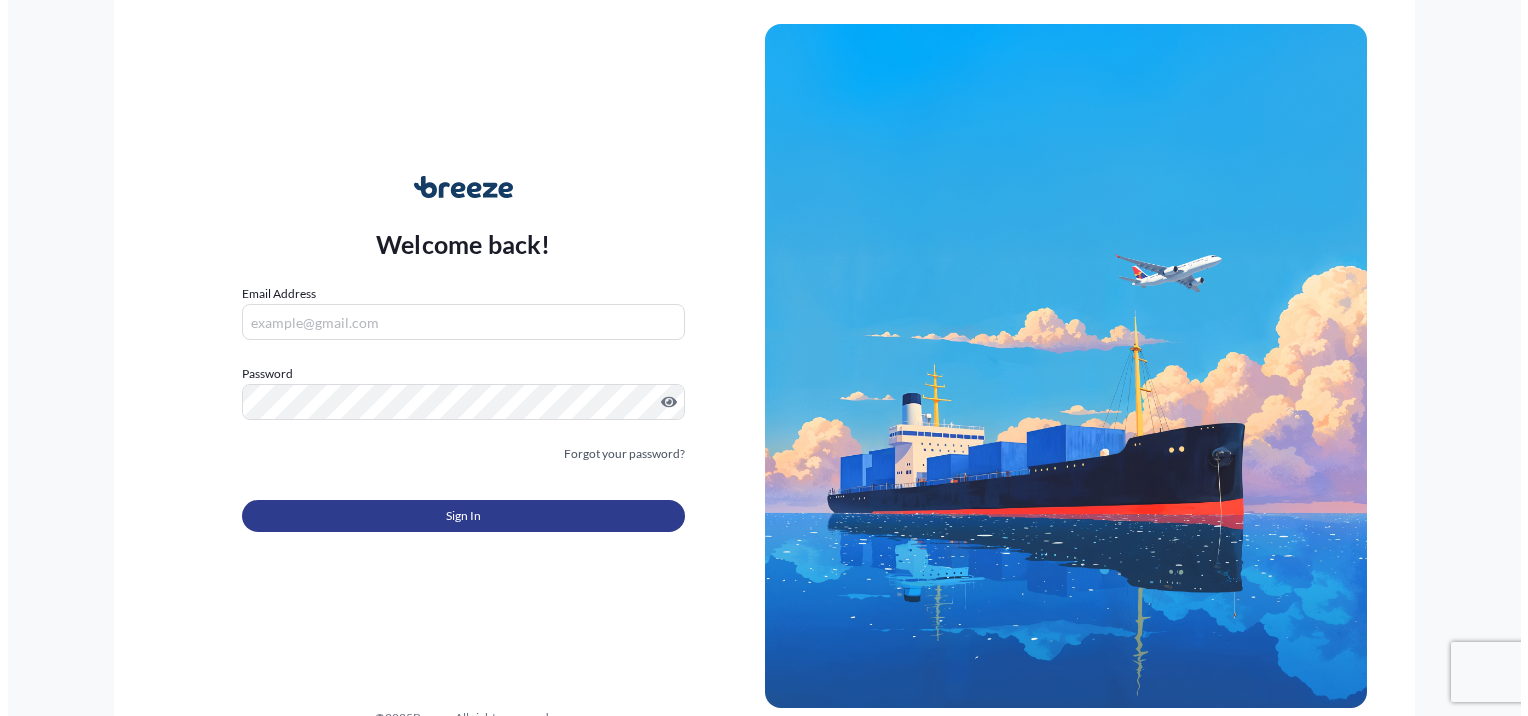 scroll, scrollTop: 0, scrollLeft: 0, axis: both 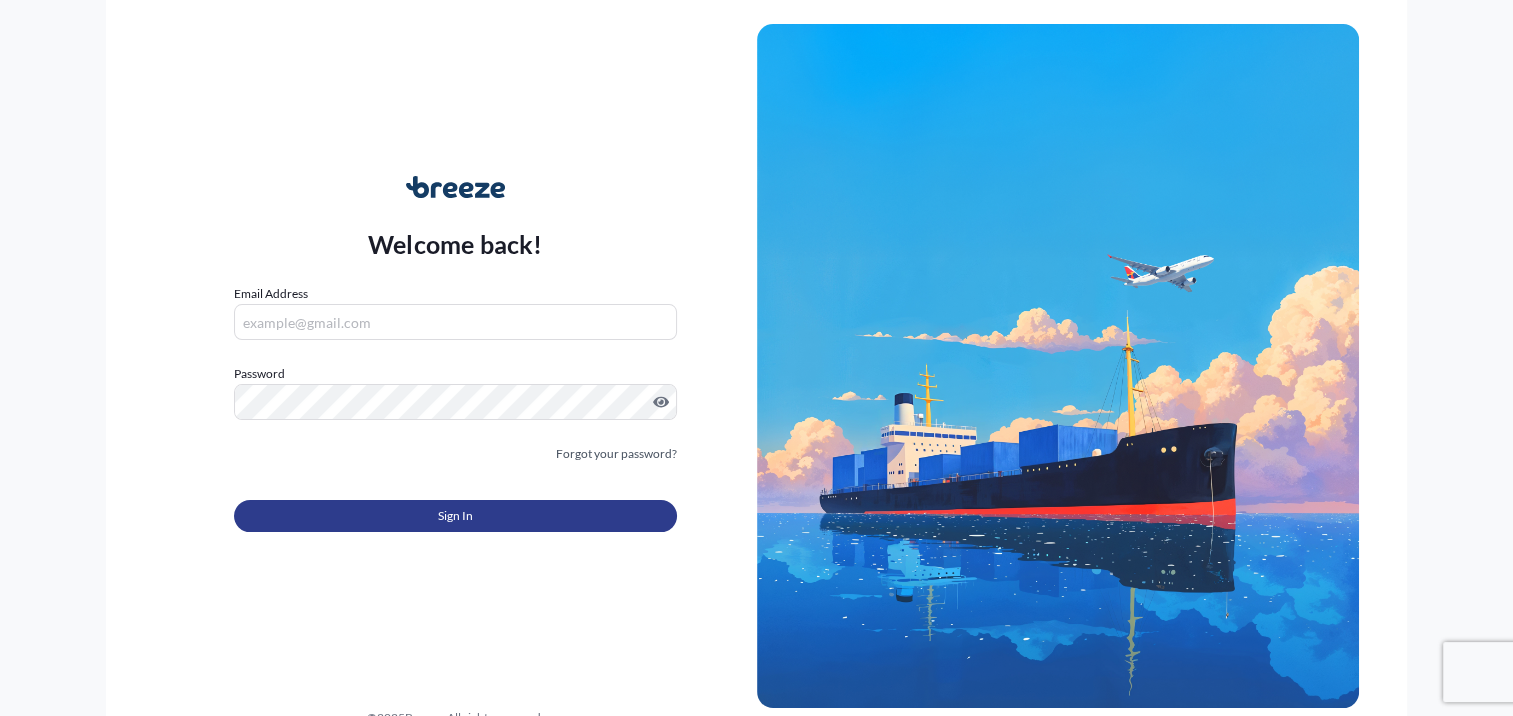 type on "rena@[EXAMPLE_DOMAIN]" 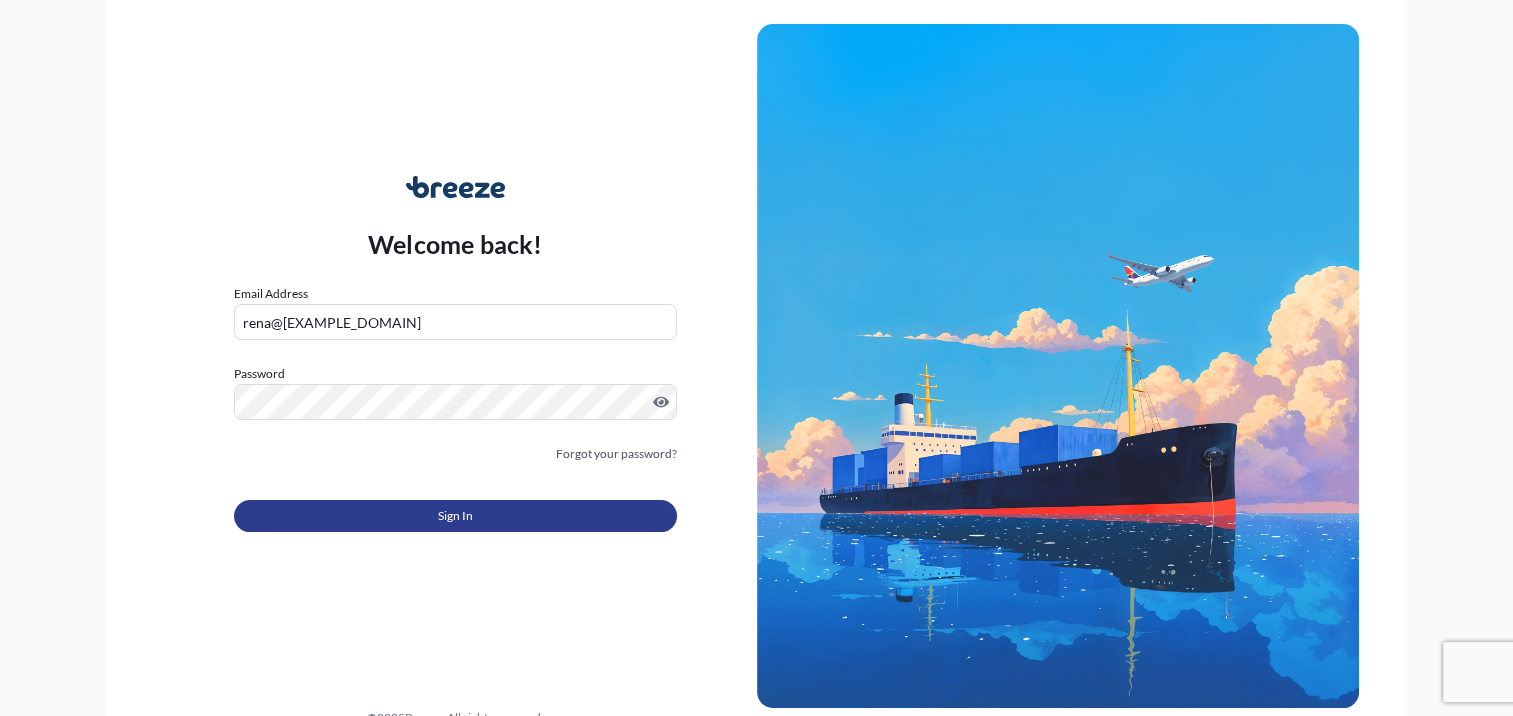 click on "Sign In" at bounding box center [455, 516] 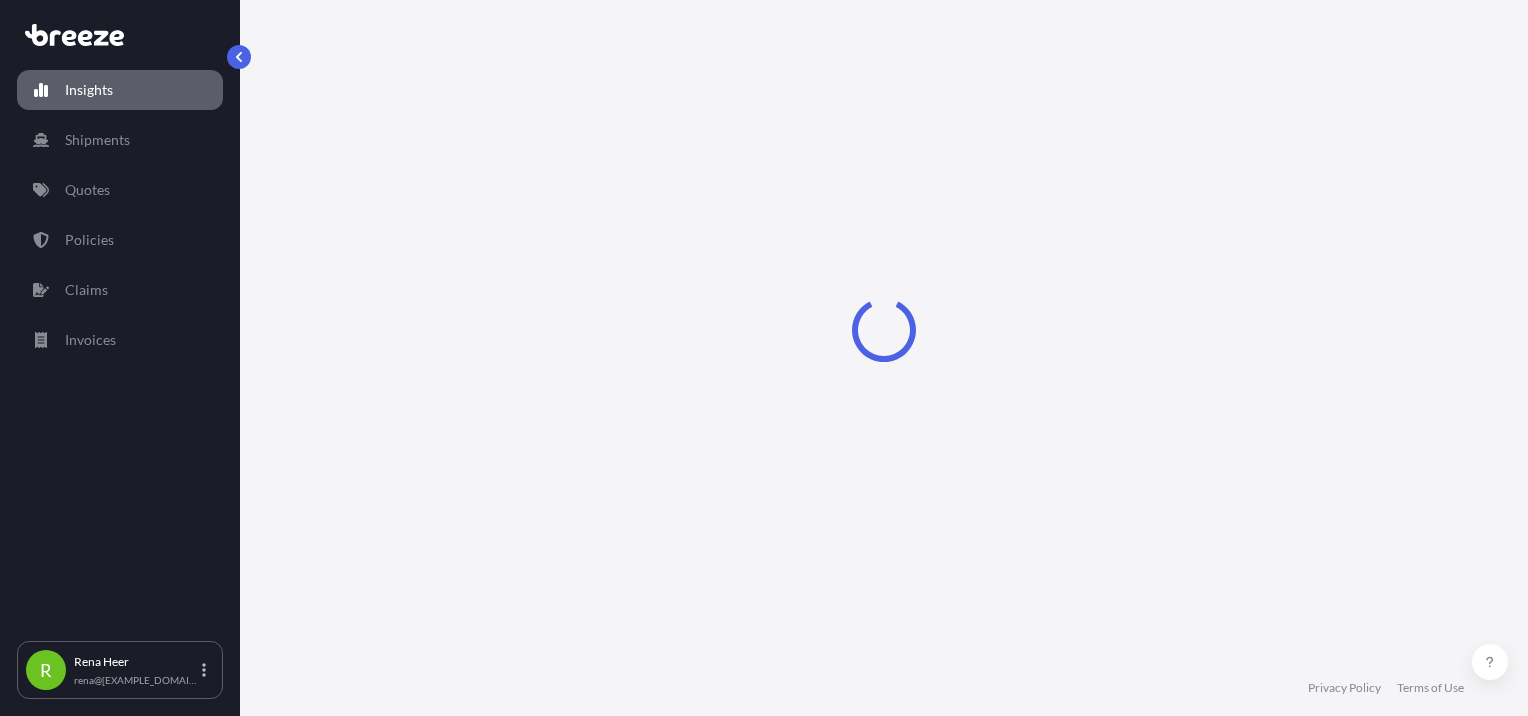 select on "2025" 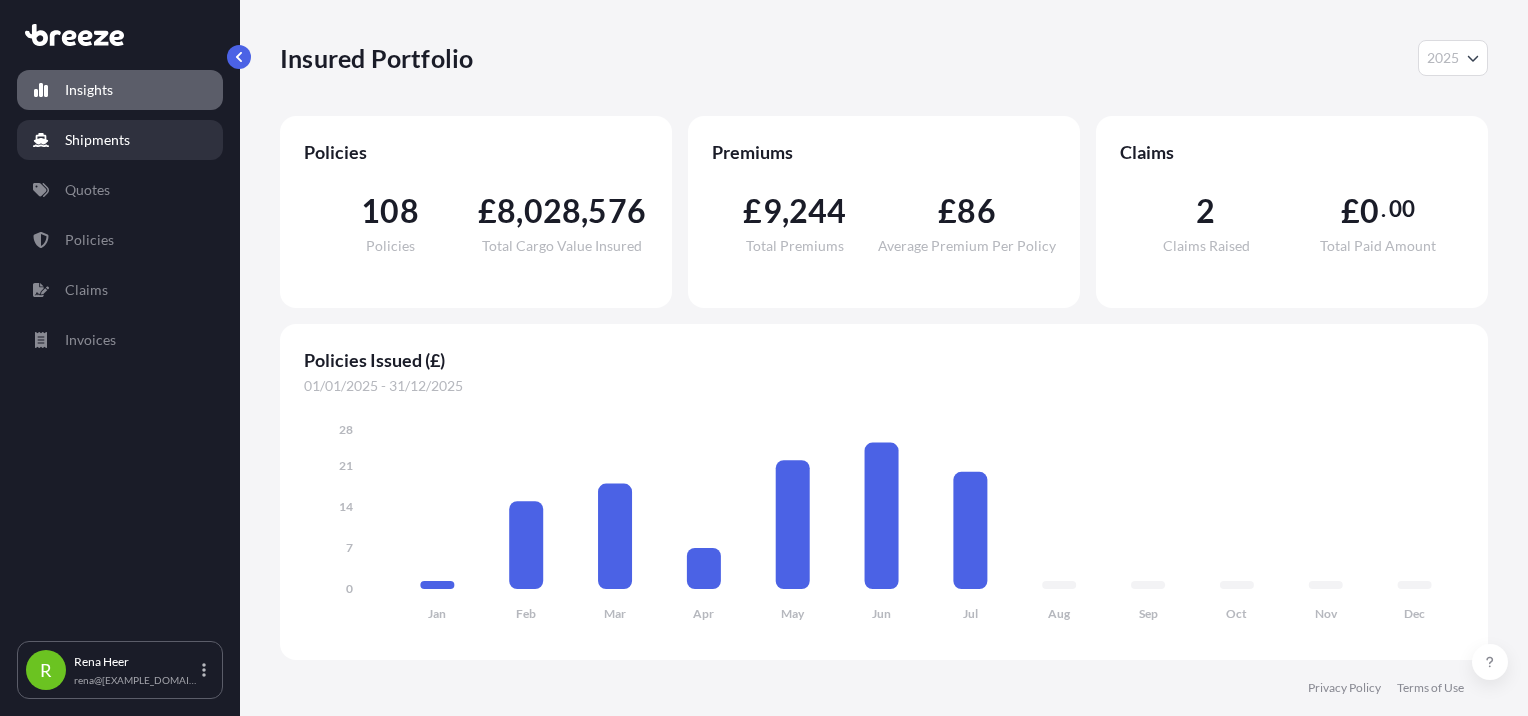 click on "Shipments" at bounding box center [120, 140] 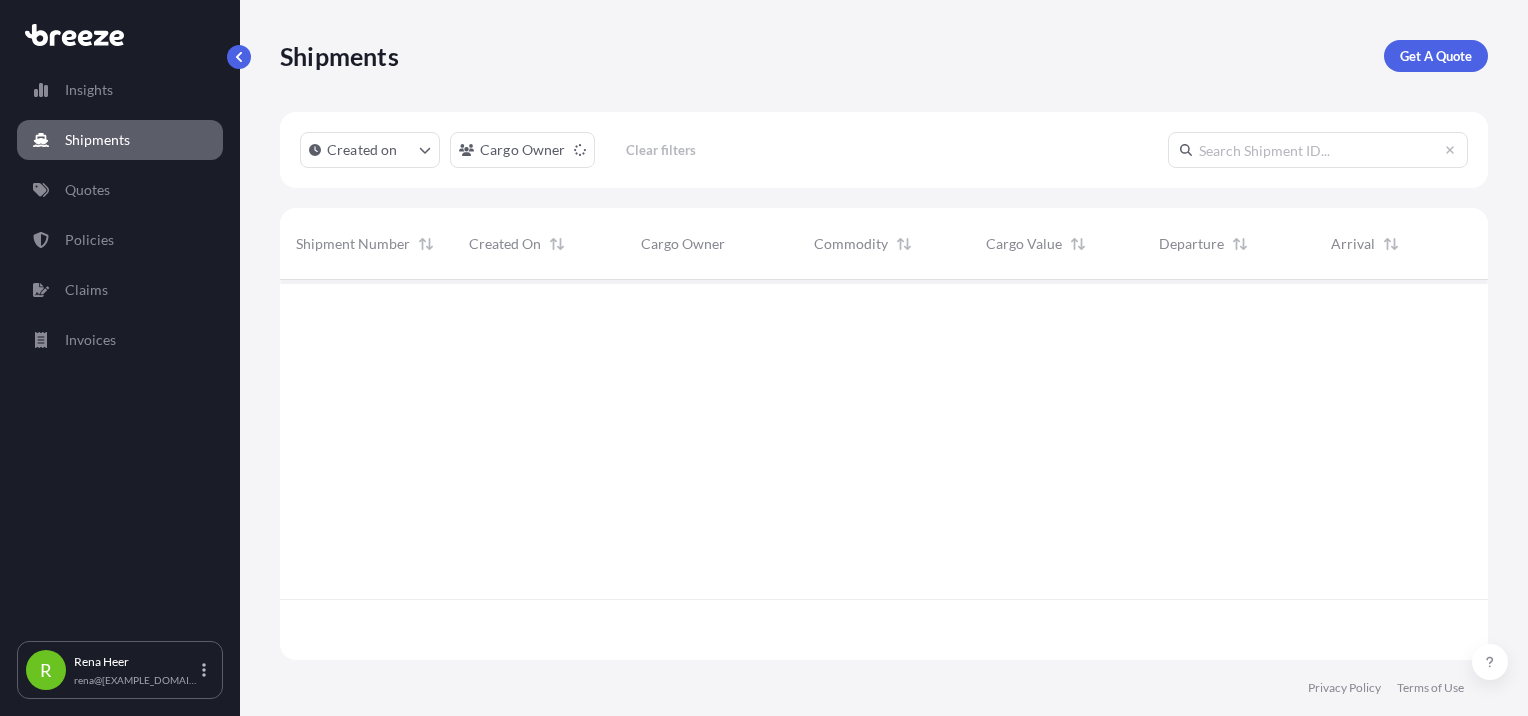 scroll, scrollTop: 16, scrollLeft: 16, axis: both 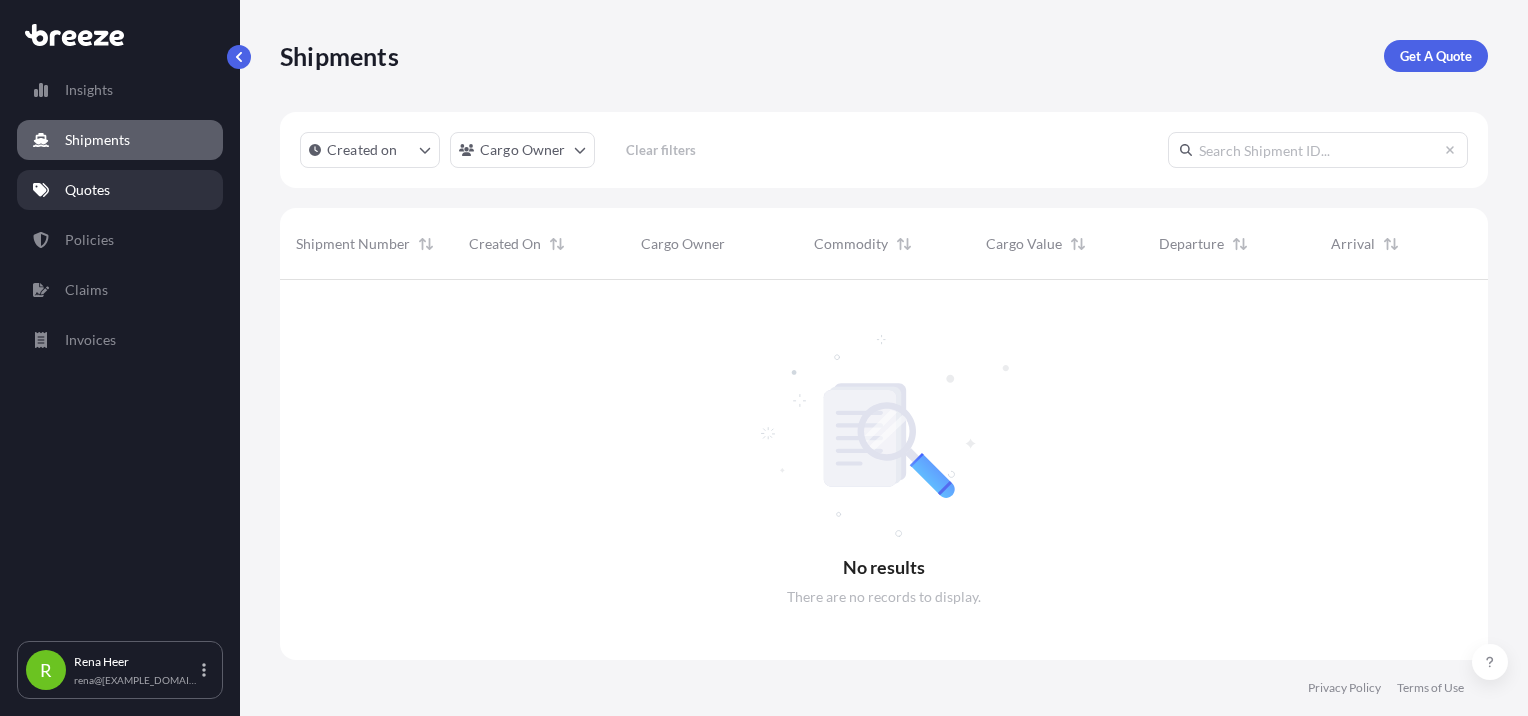 click on "Quotes" at bounding box center (120, 190) 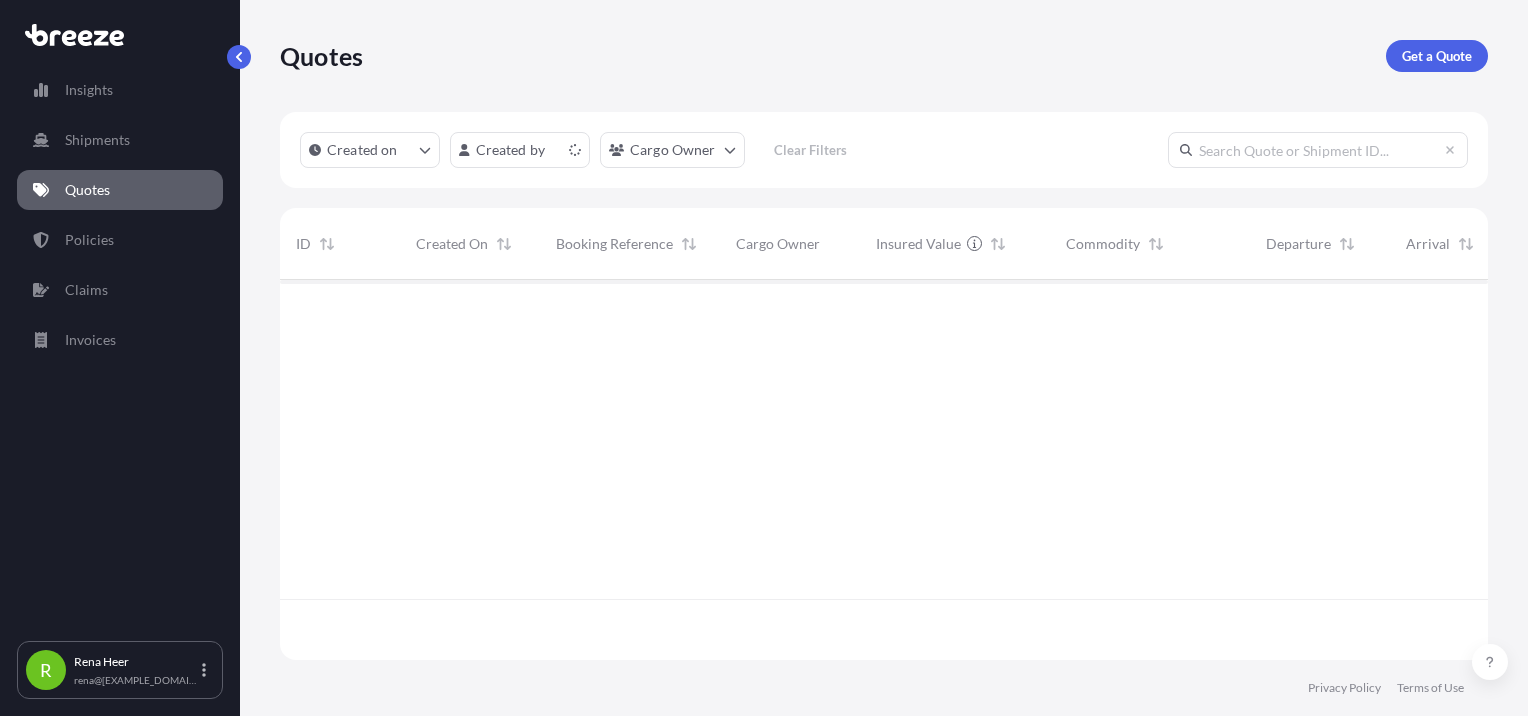scroll, scrollTop: 16, scrollLeft: 16, axis: both 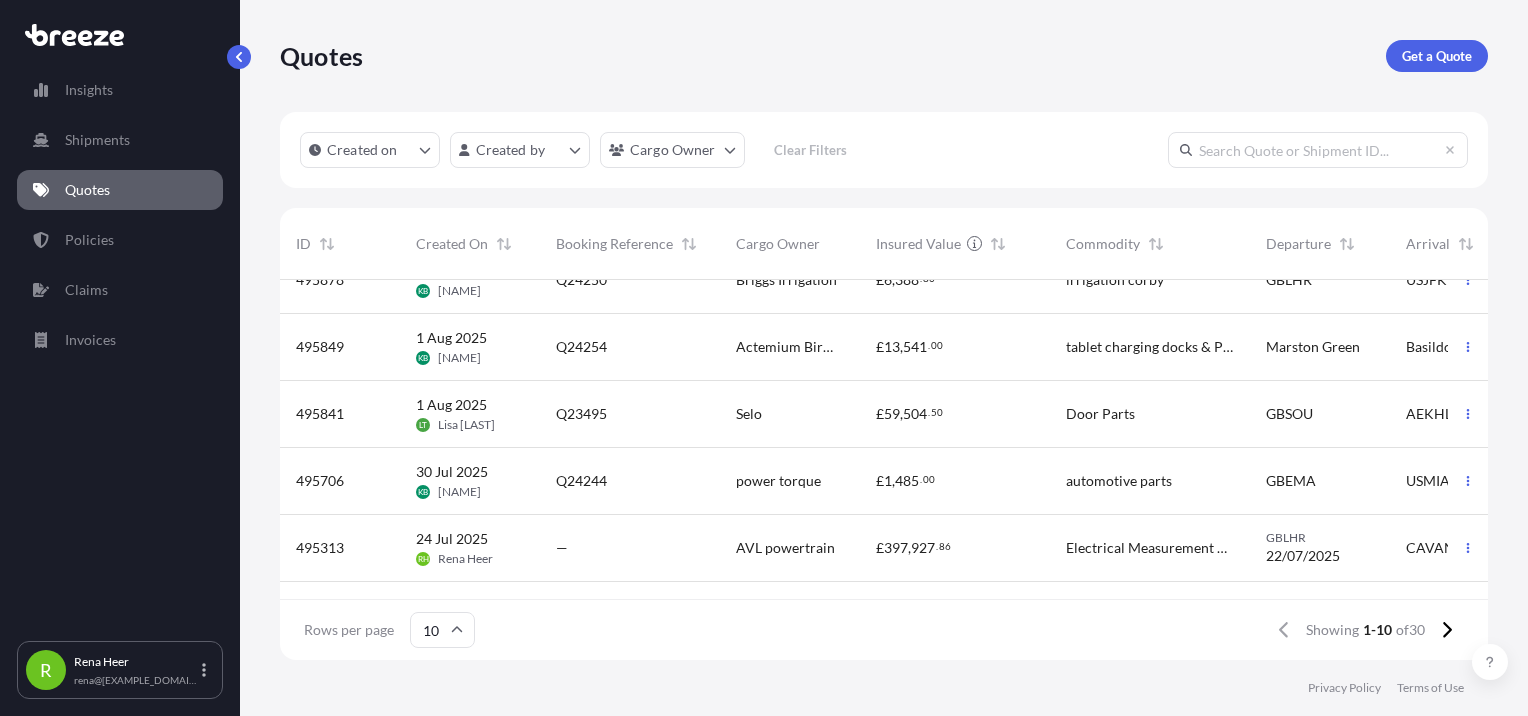 click at bounding box center [1318, 150] 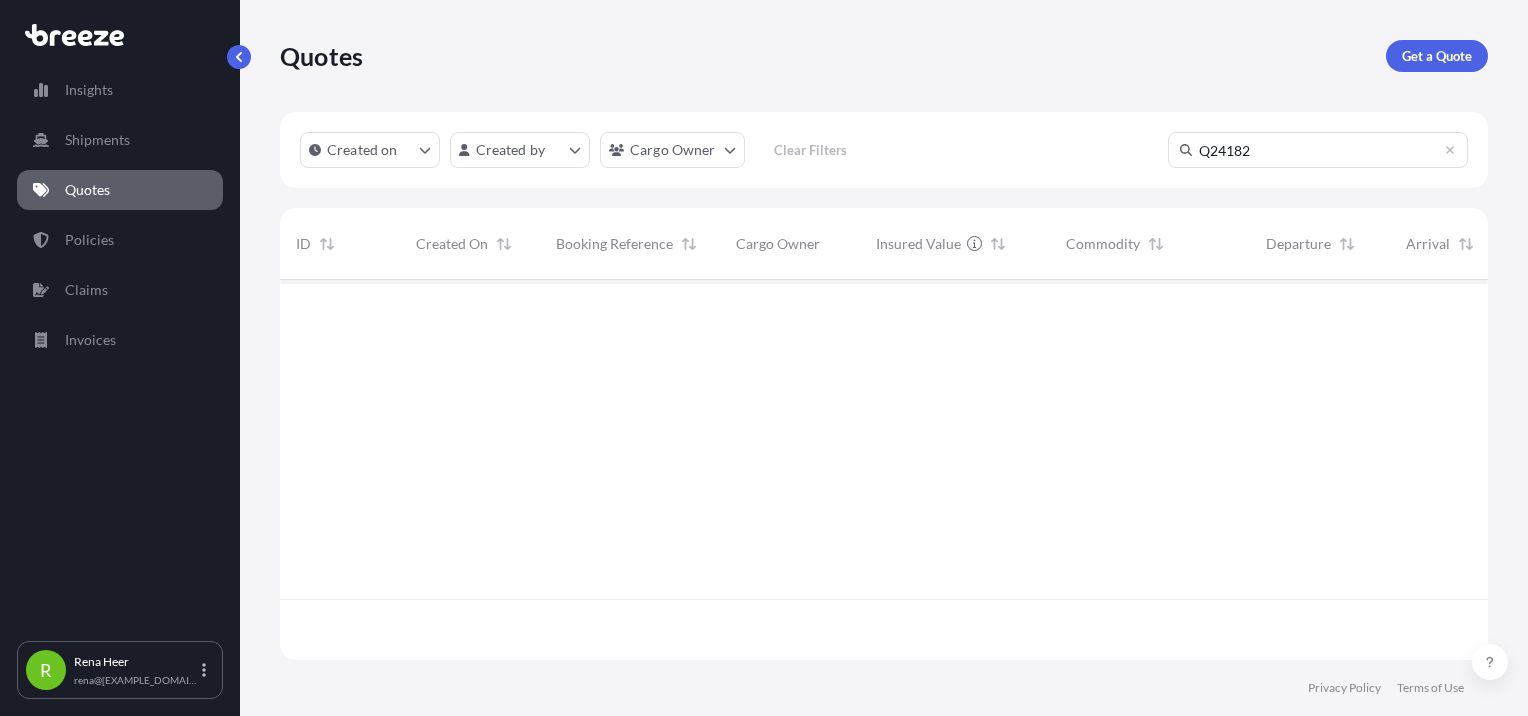 scroll, scrollTop: 0, scrollLeft: 0, axis: both 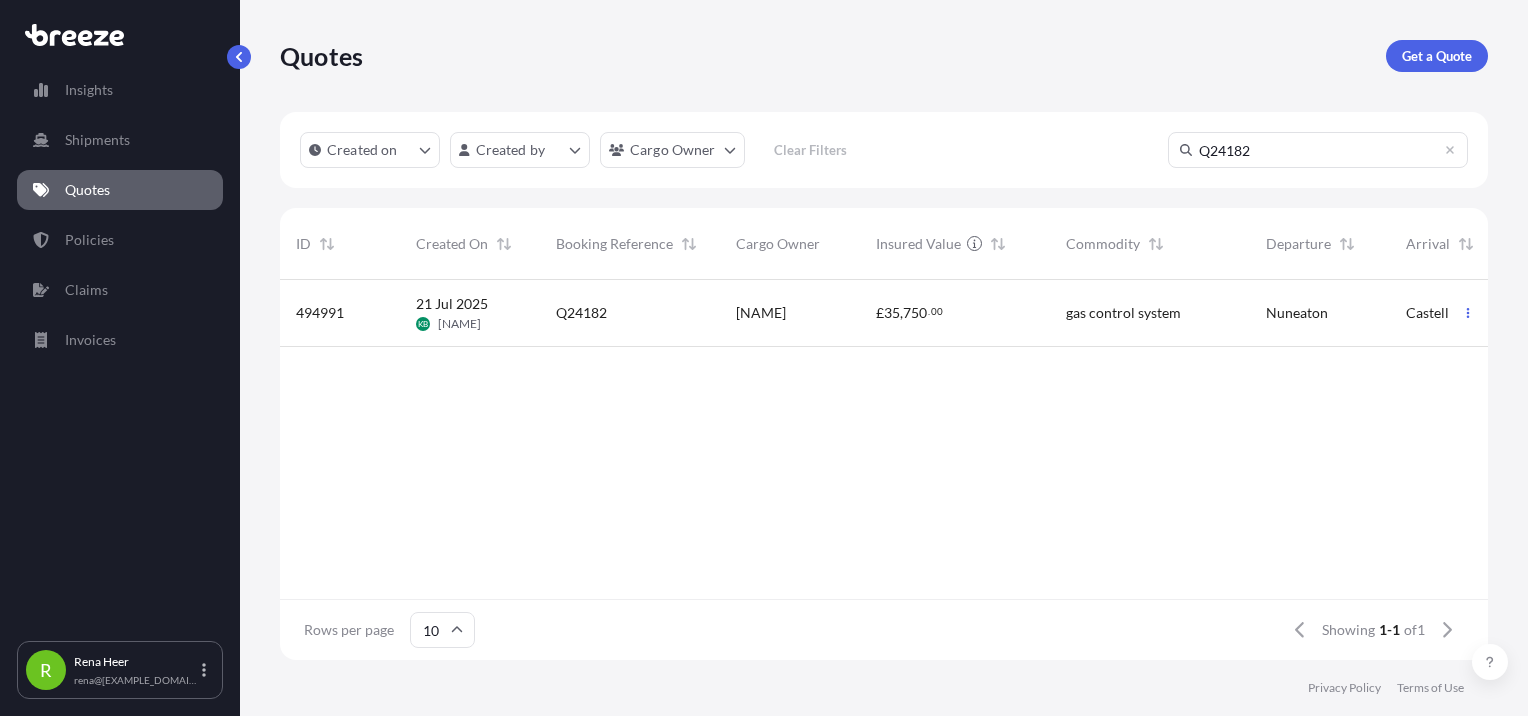 type on "Q24182" 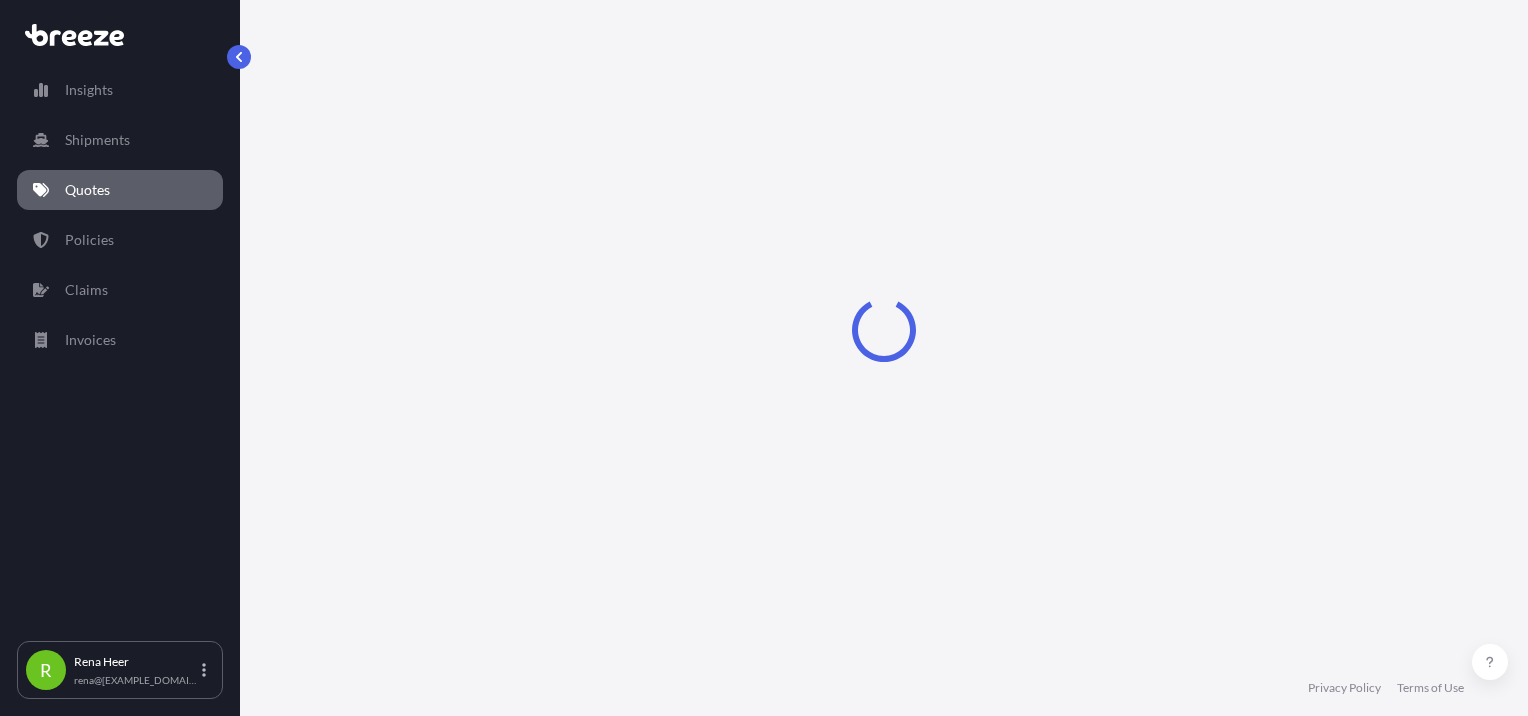 select on "Road" 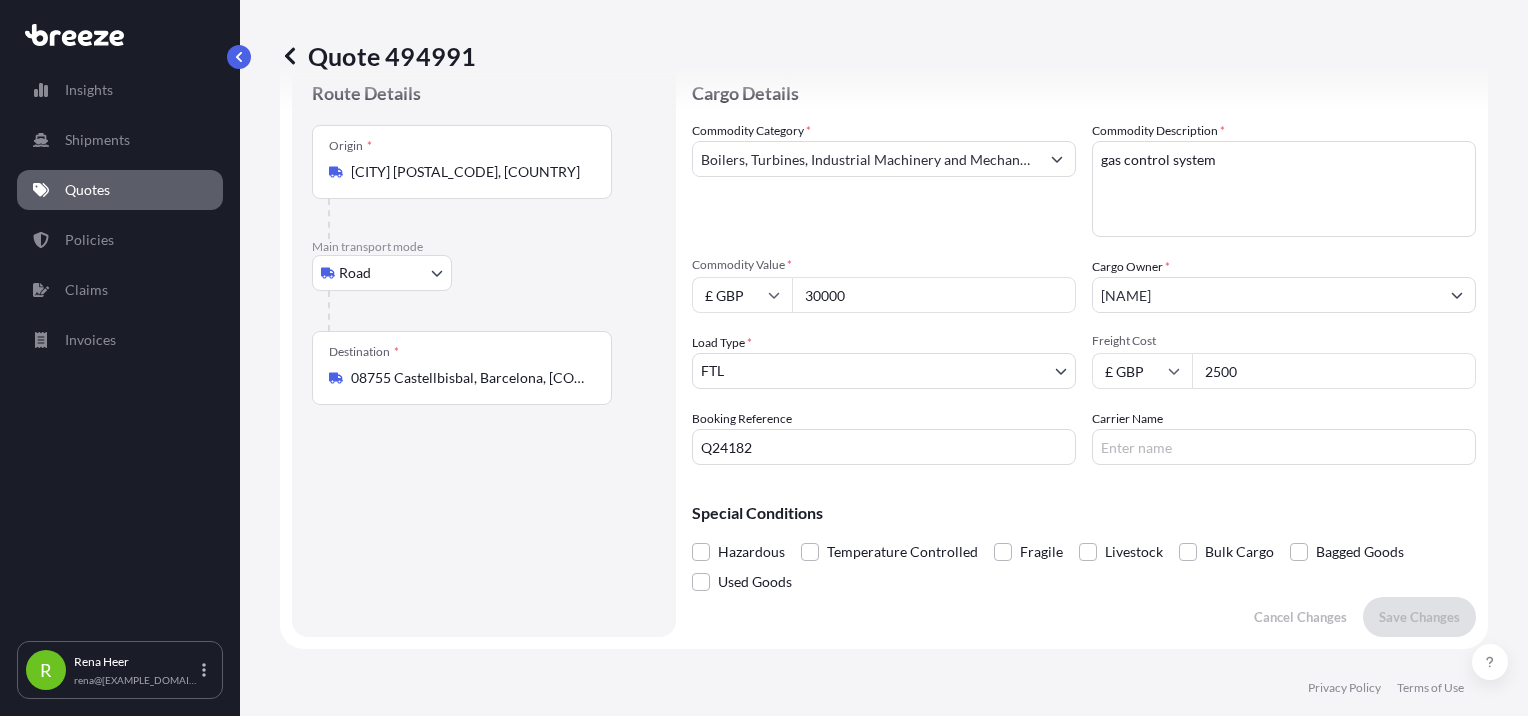 scroll, scrollTop: 0, scrollLeft: 0, axis: both 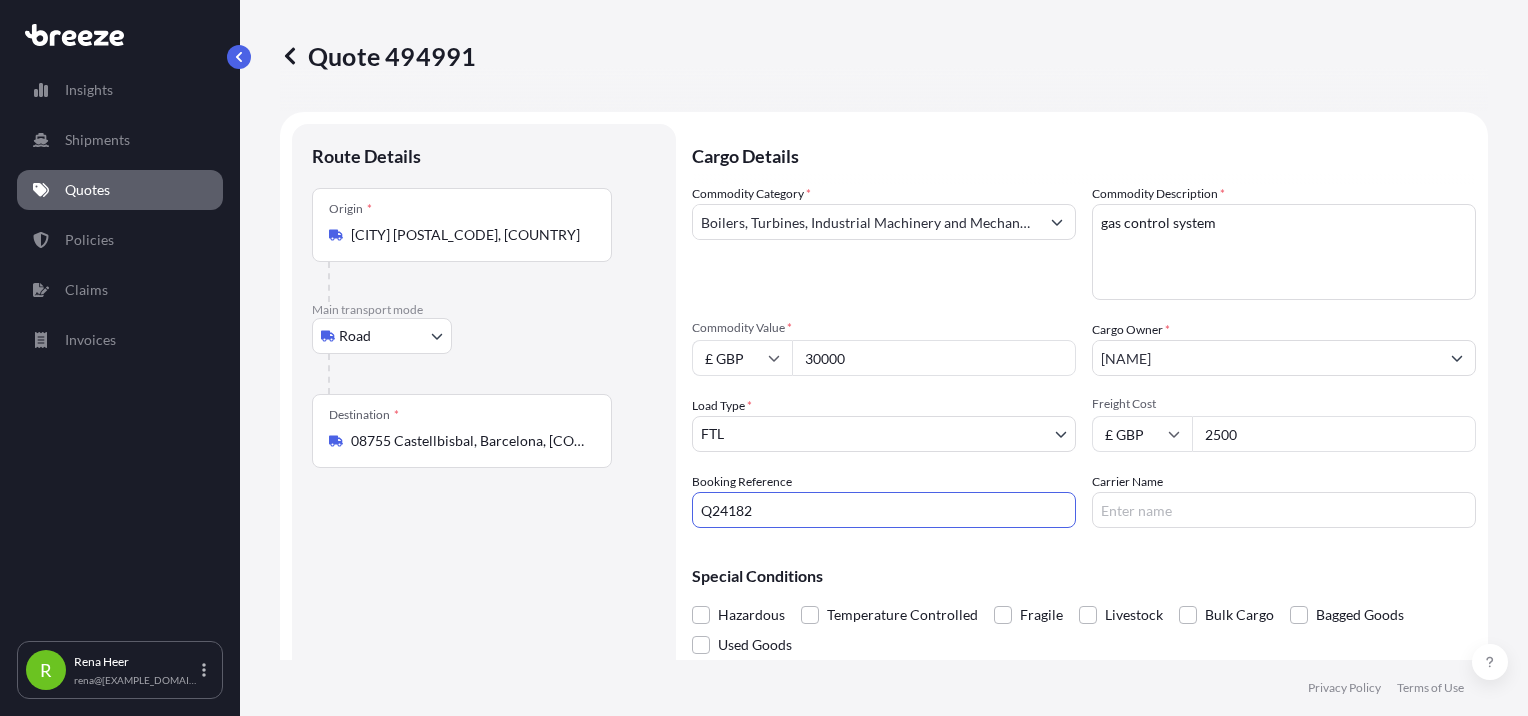 drag, startPoint x: 800, startPoint y: 516, endPoint x: 389, endPoint y: 494, distance: 411.58838 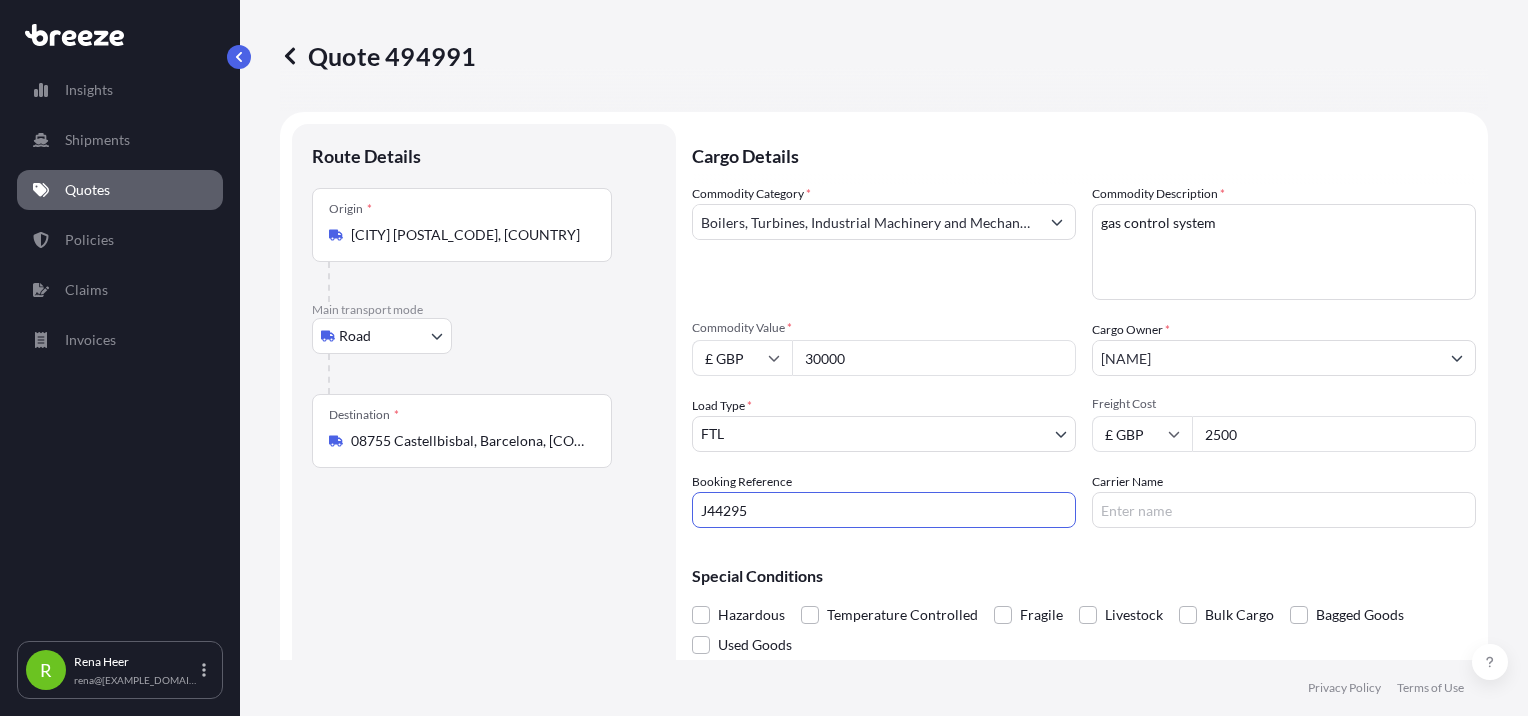 type on "J44295" 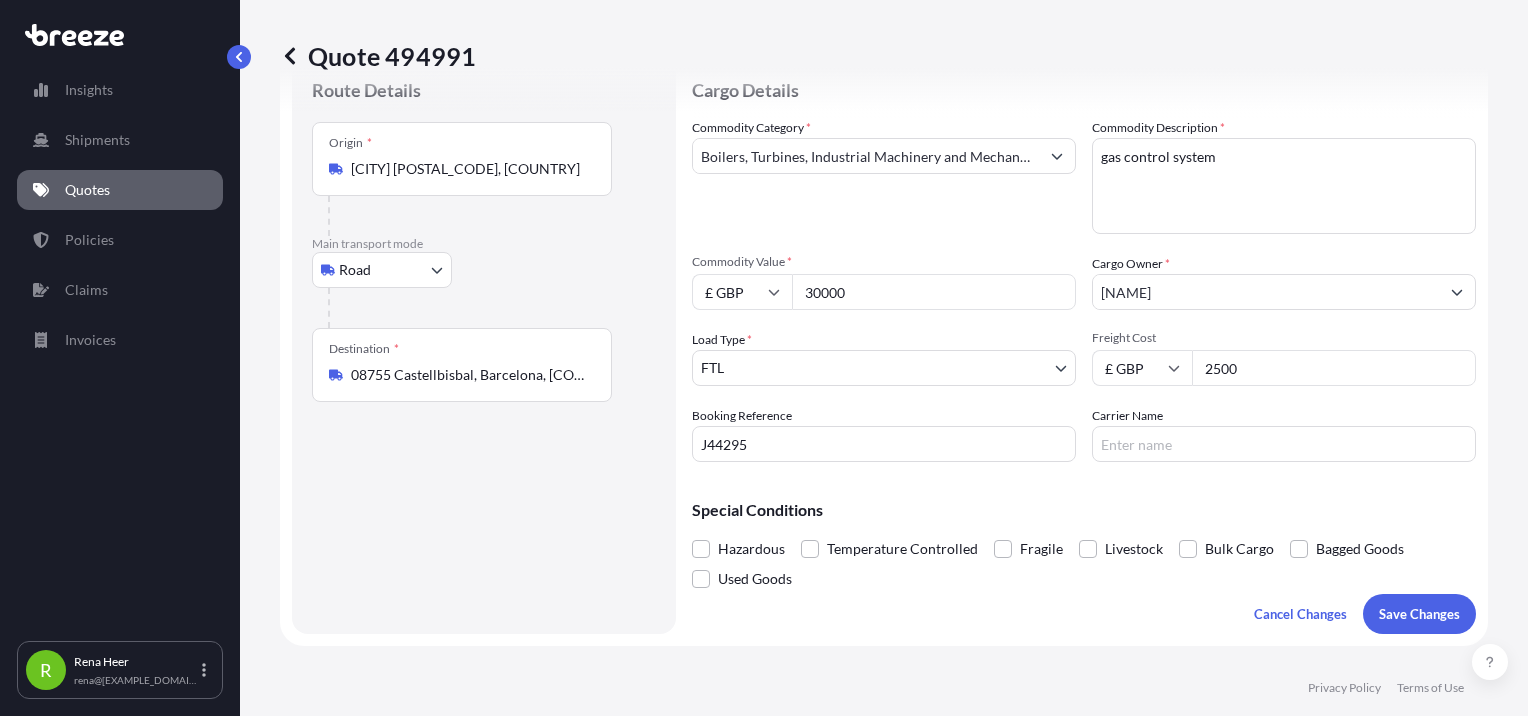 scroll, scrollTop: 100, scrollLeft: 0, axis: vertical 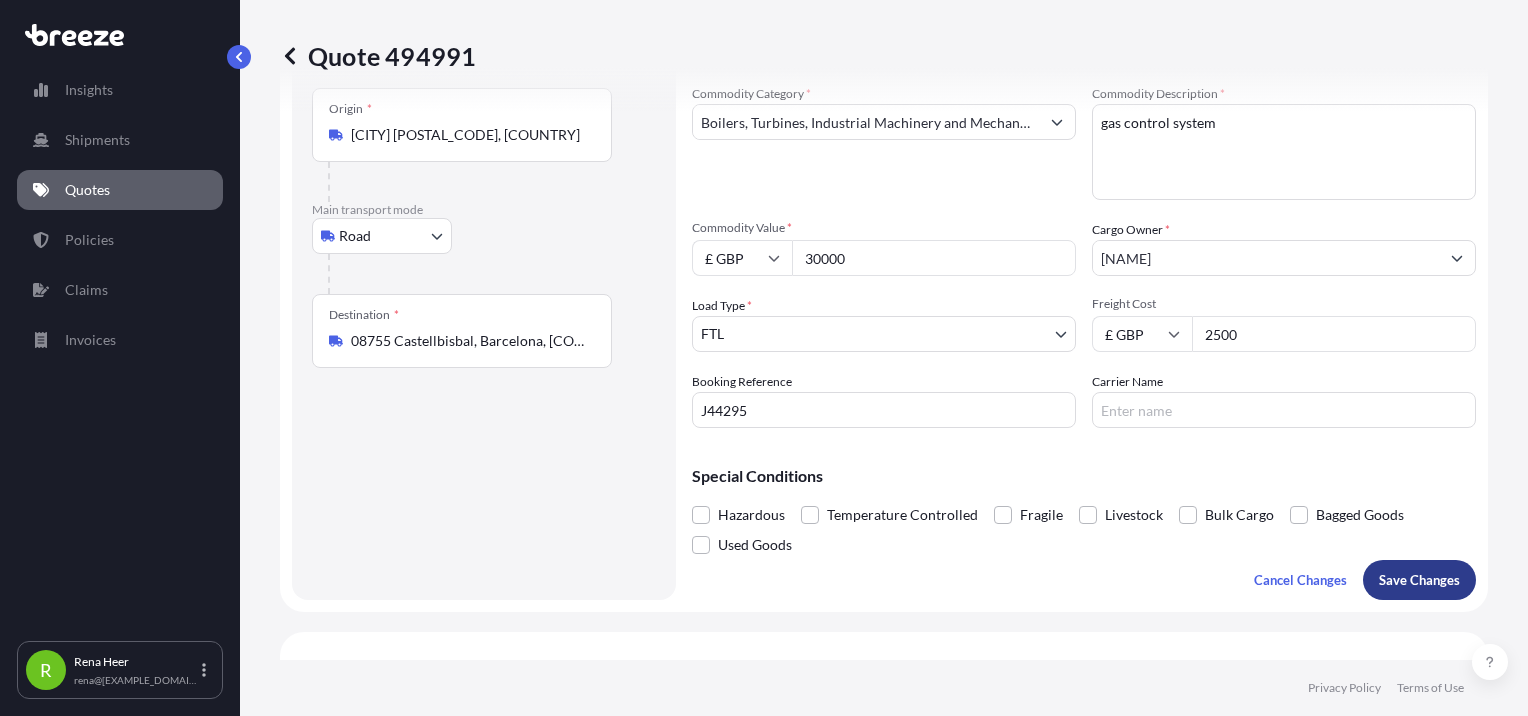 click on "Save Changes" at bounding box center [1419, 580] 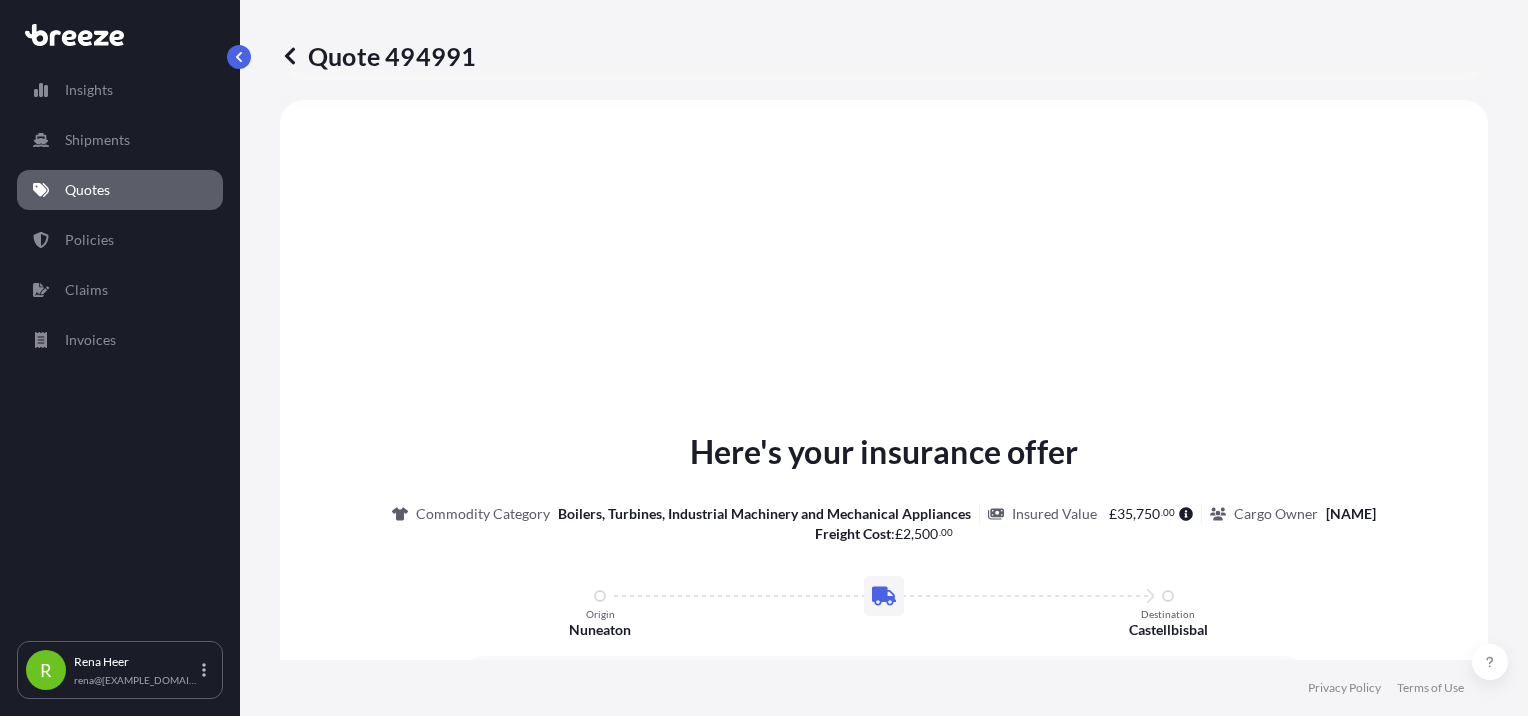 select on "Road" 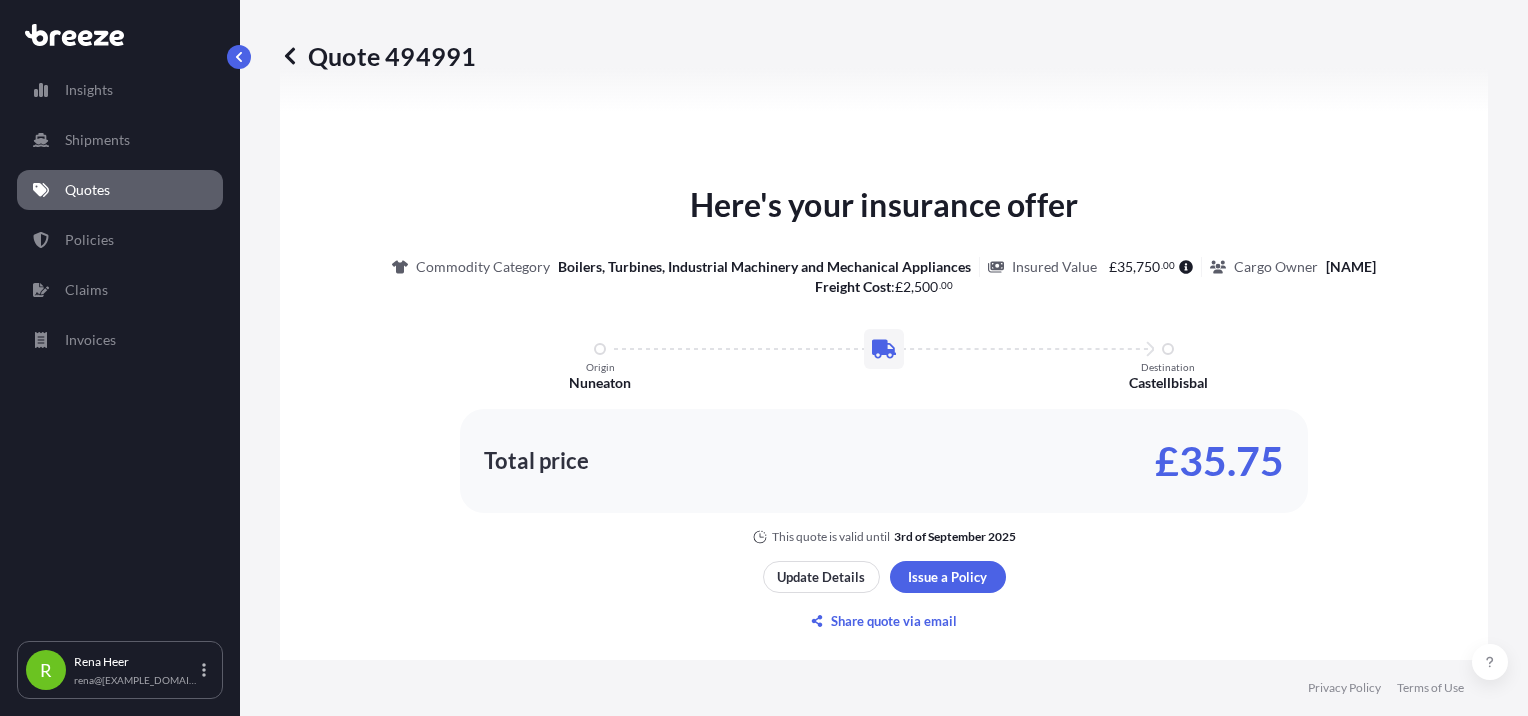 scroll, scrollTop: 932, scrollLeft: 0, axis: vertical 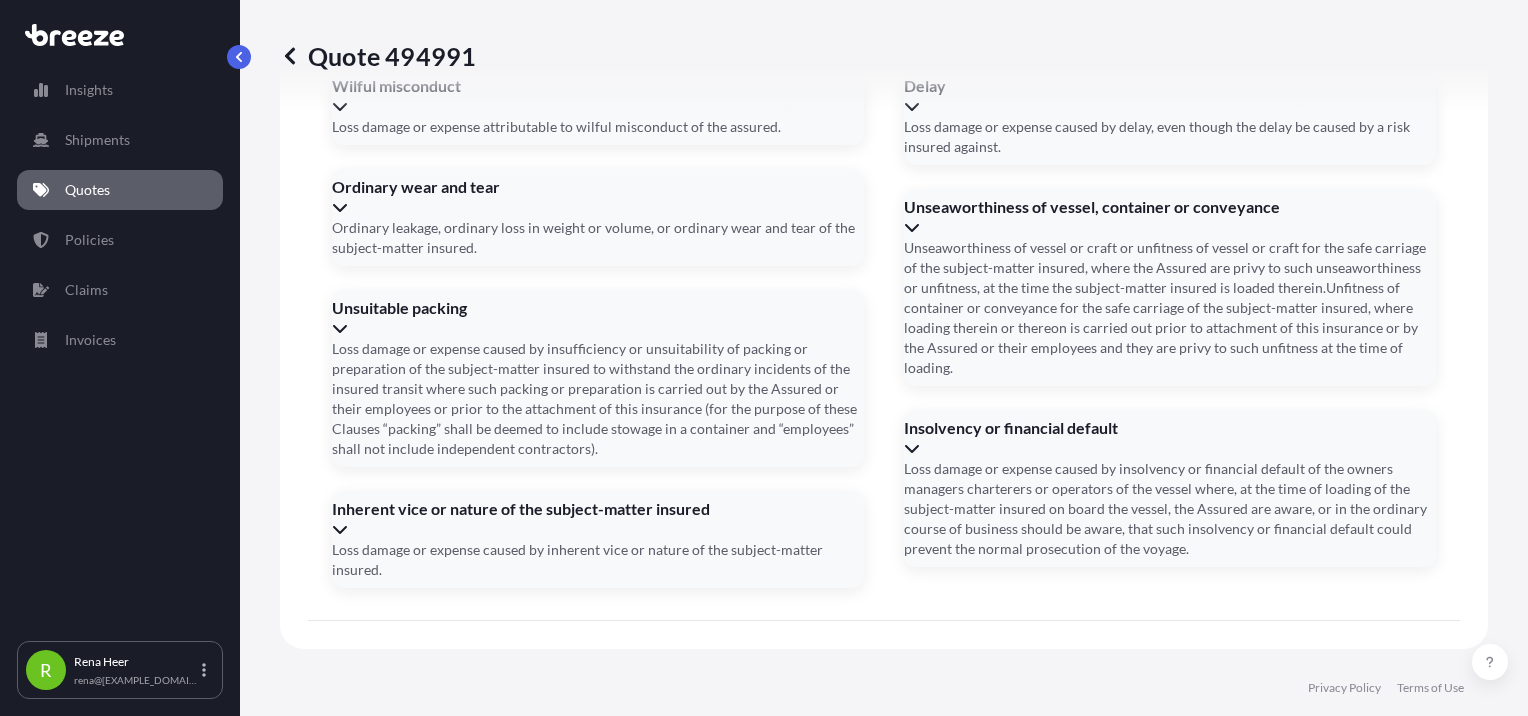 click on "Address   *" at bounding box center (882, 863) 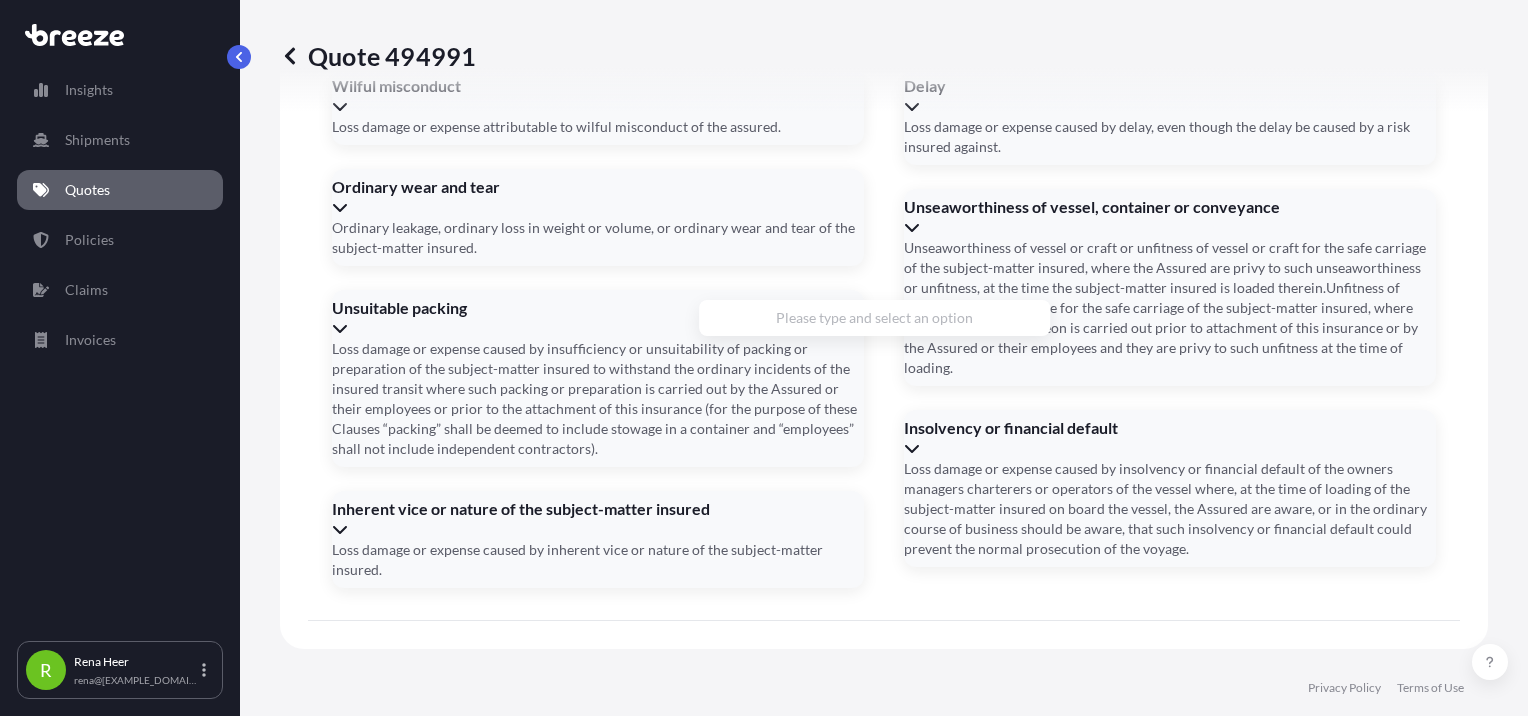 click on "Address   *" at bounding box center [882, 863] 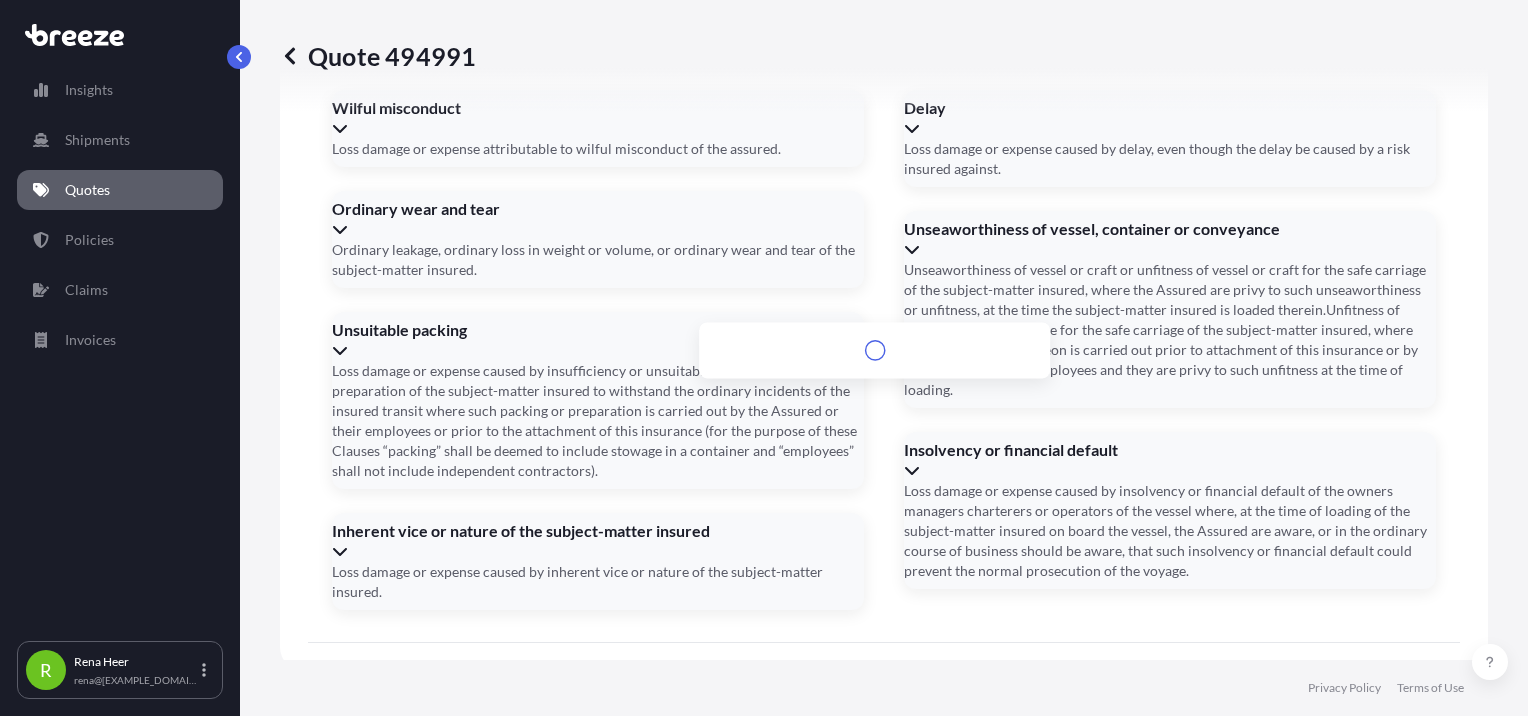 scroll, scrollTop: 2515, scrollLeft: 0, axis: vertical 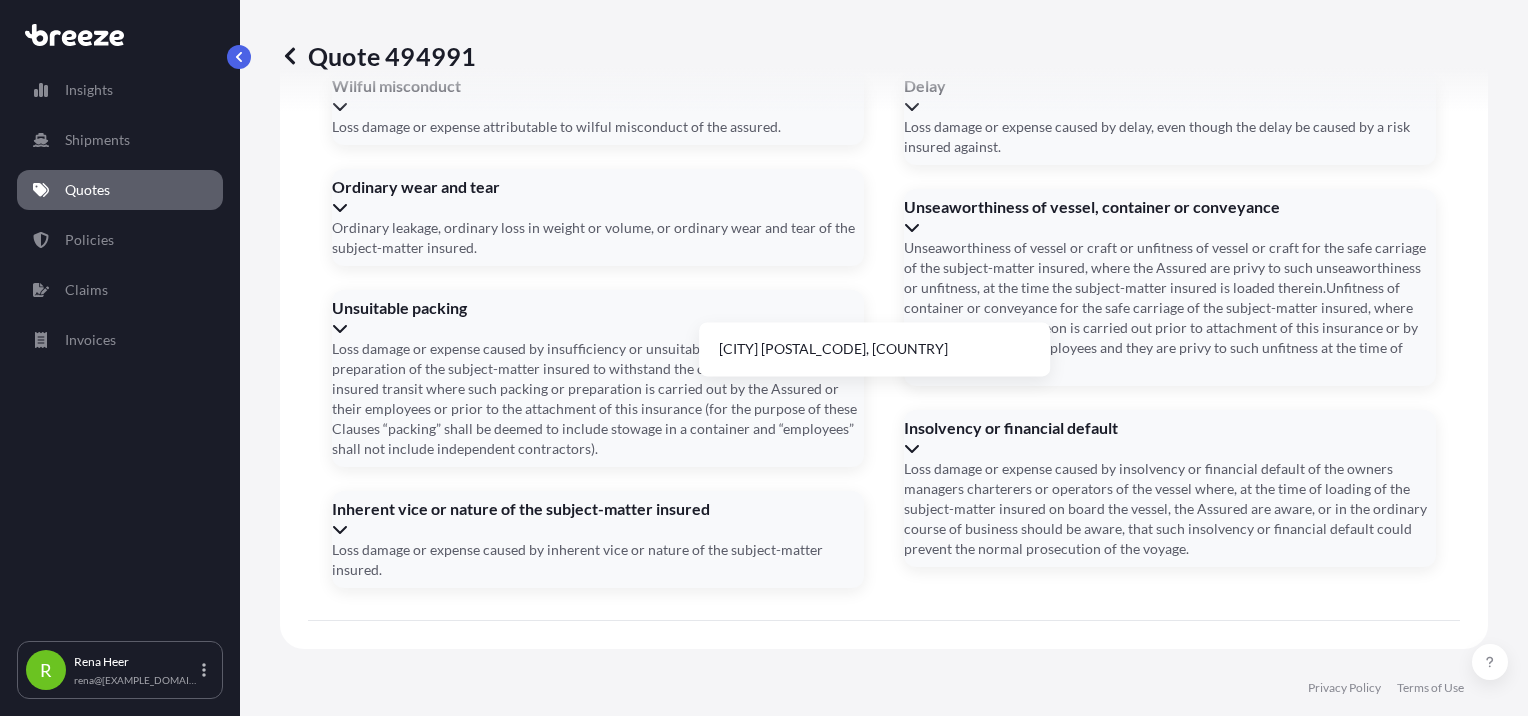 click on "Cargo Owner Name   [NAME] Address   * [CITY], [REGION], [POSTAL_CODE],[POSTAL_CODE] Type to search and select a precise address from the list [CITY] [POSTAL_CODE], [COUNTRY]" at bounding box center (692, 864) 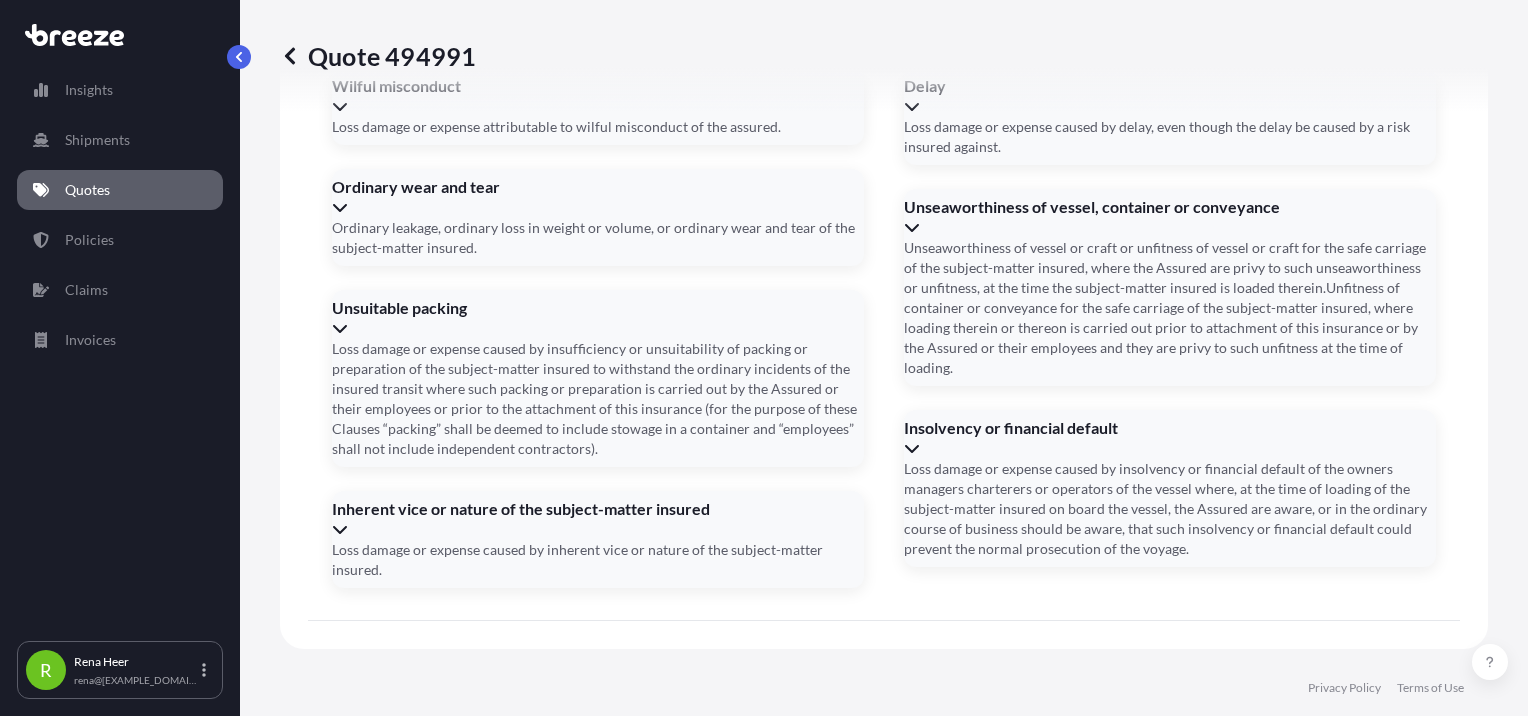 drag, startPoint x: 951, startPoint y: 270, endPoint x: 853, endPoint y: 347, distance: 124.631454 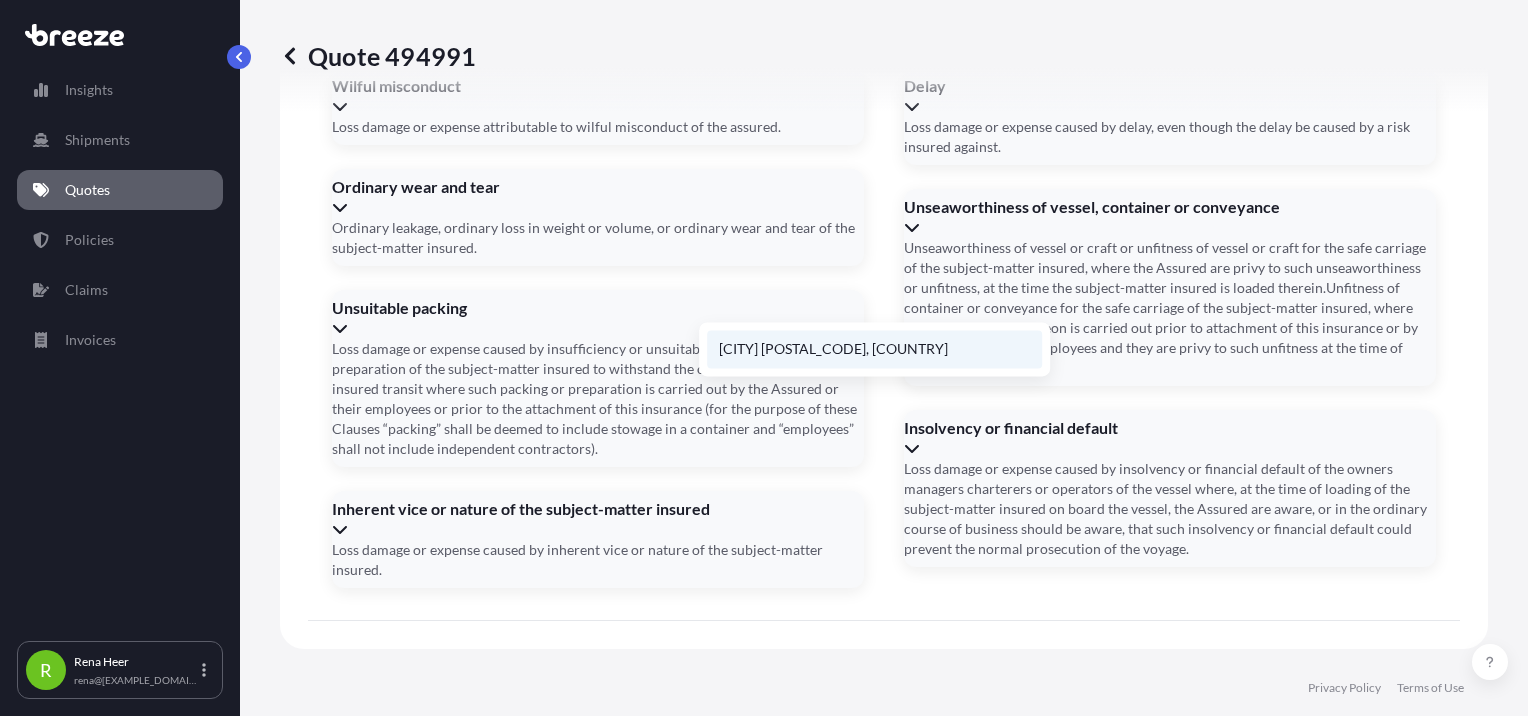 click on "[CITY] [POSTAL_CODE], [COUNTRY]" at bounding box center (874, 349) 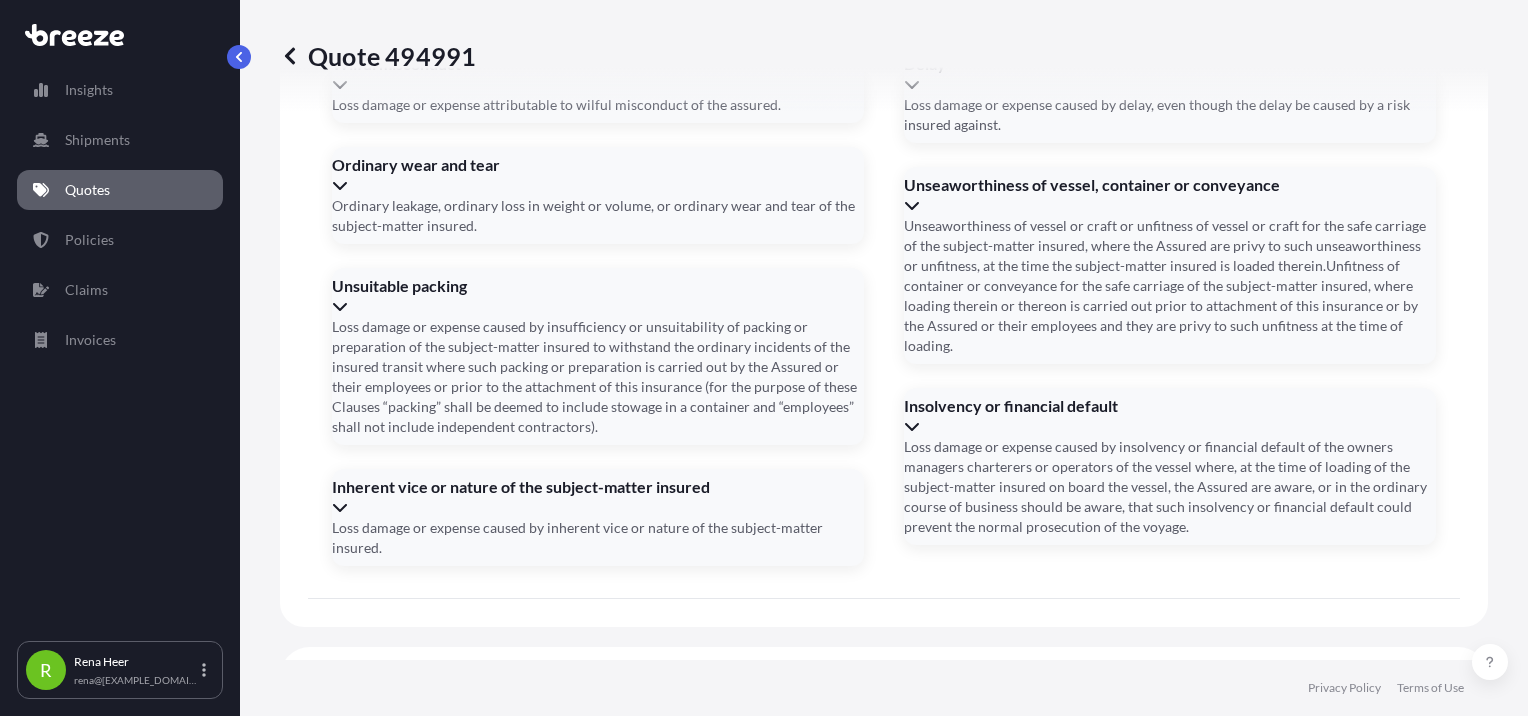 scroll, scrollTop: 2493, scrollLeft: 0, axis: vertical 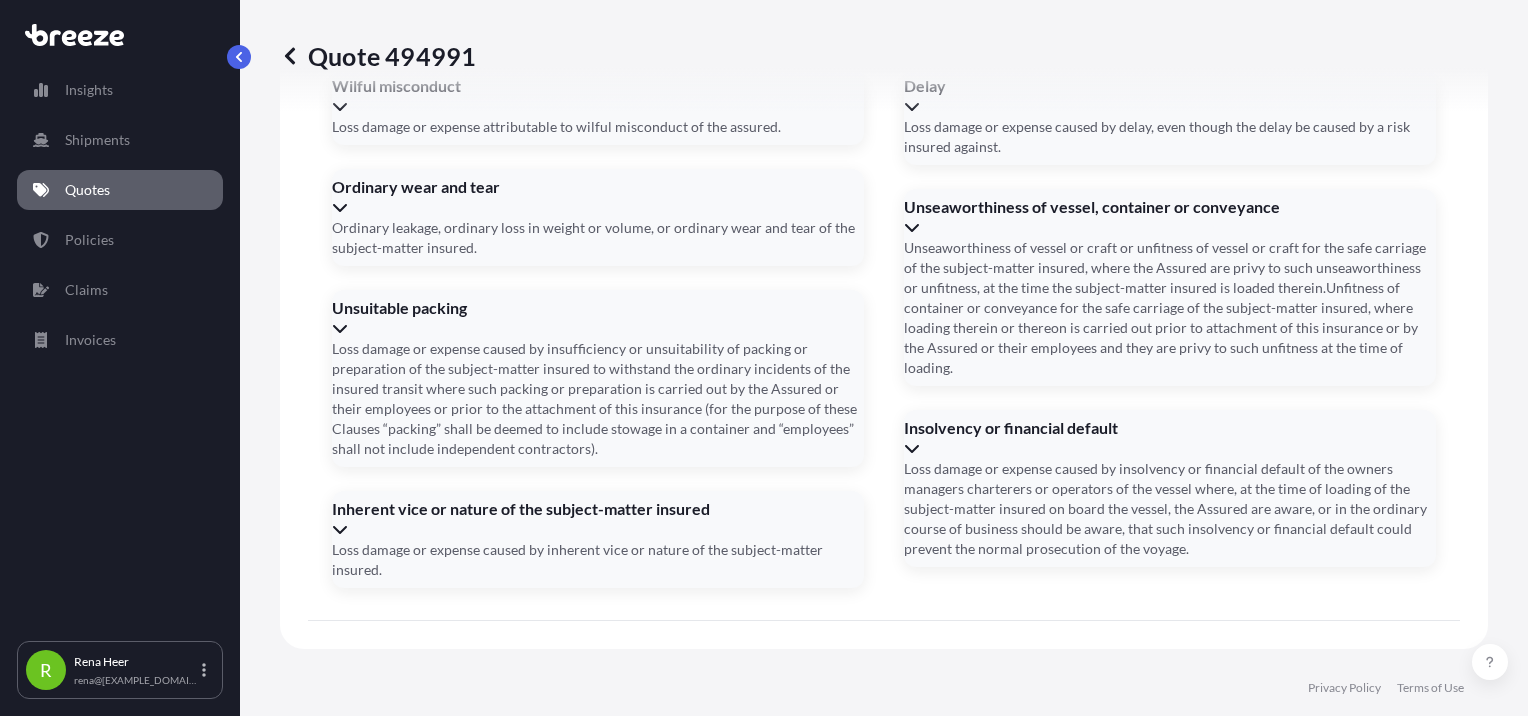 click on "Date of Departure   *" at bounding box center (502, 991) 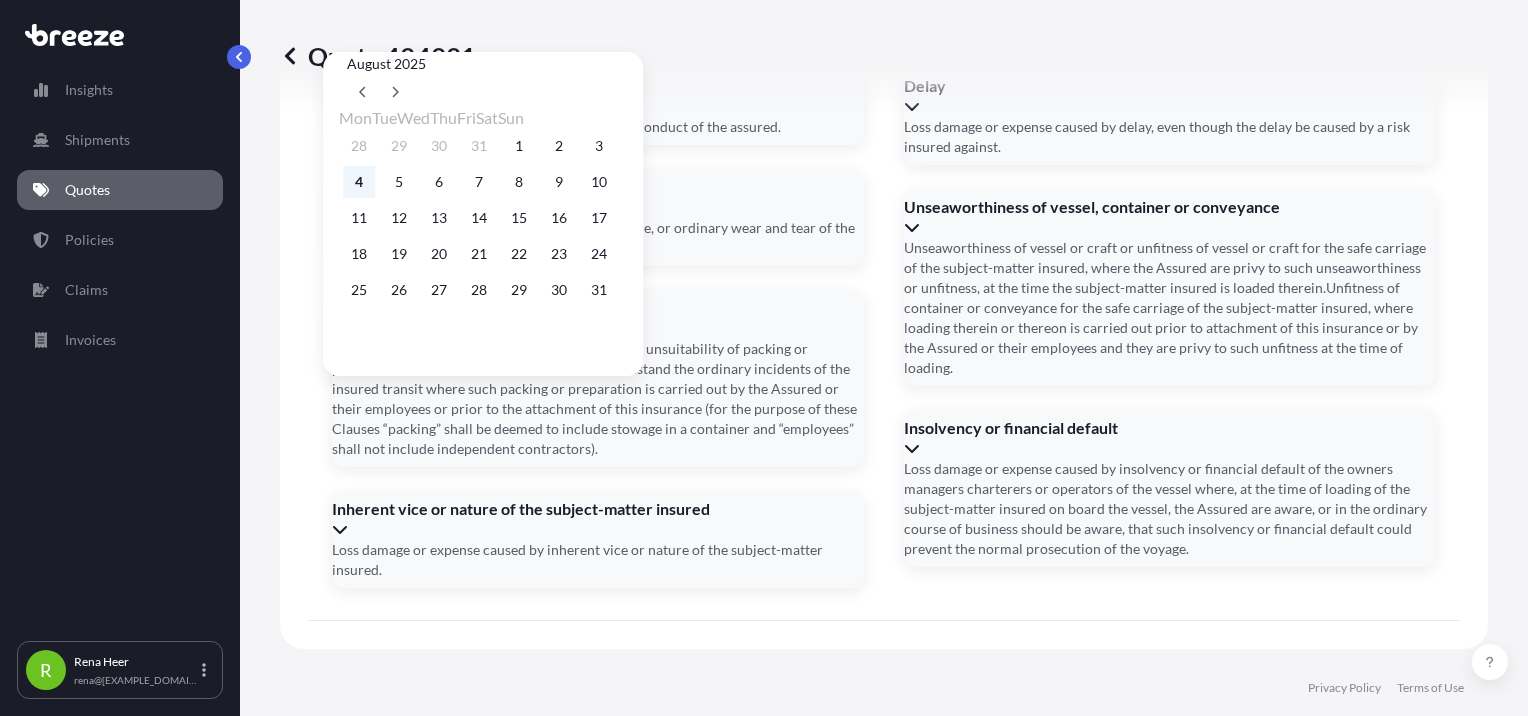 click on "4" at bounding box center (359, 182) 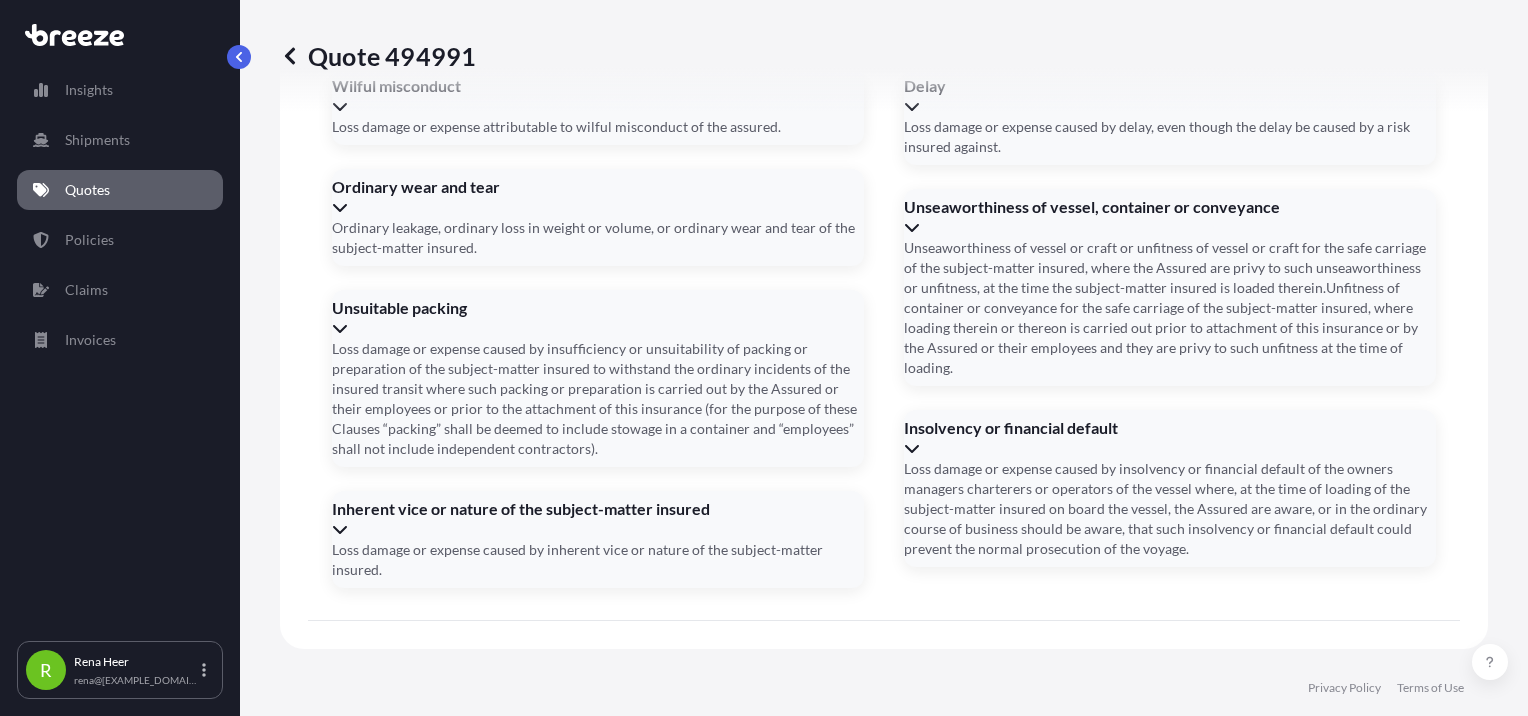 type on "04/08/2025" 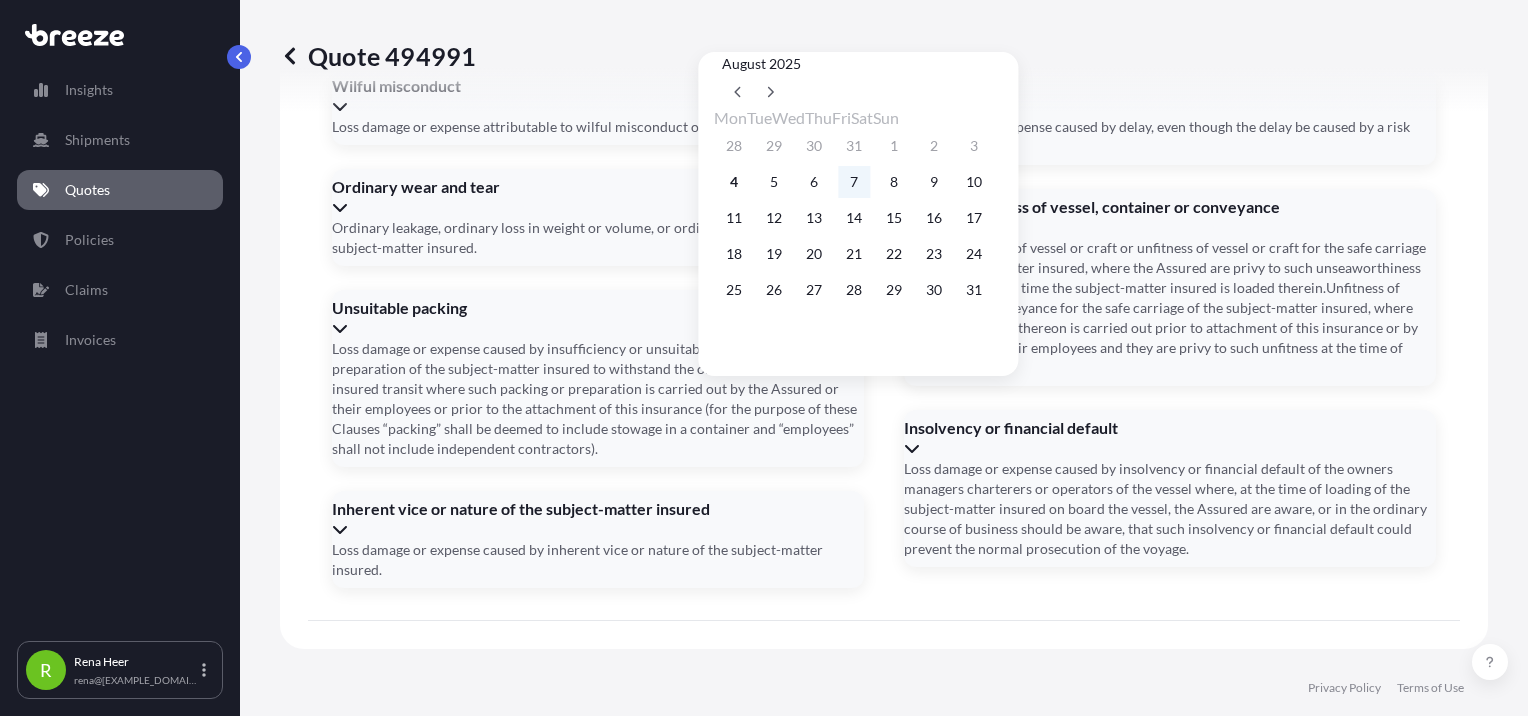 click on "7" at bounding box center [854, 182] 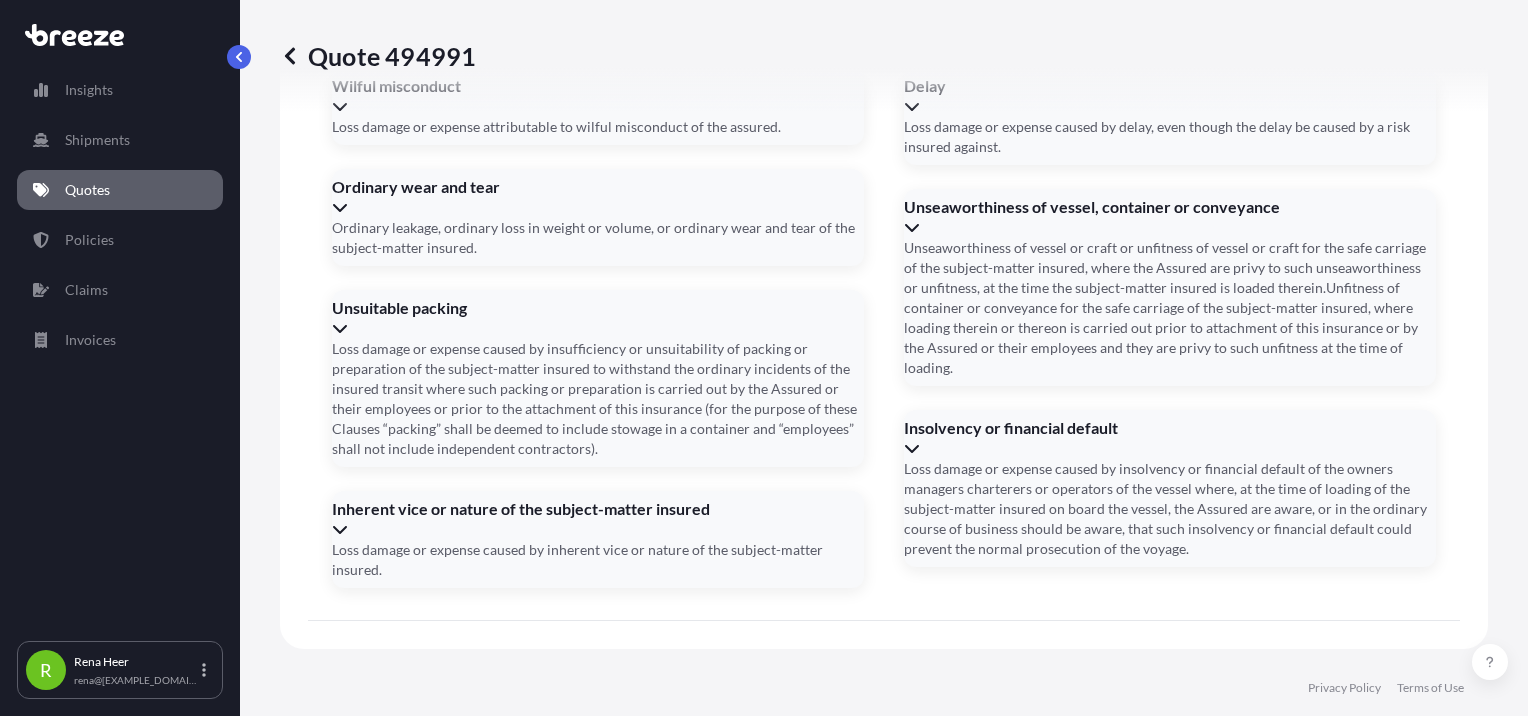 type on "07/08/2025" 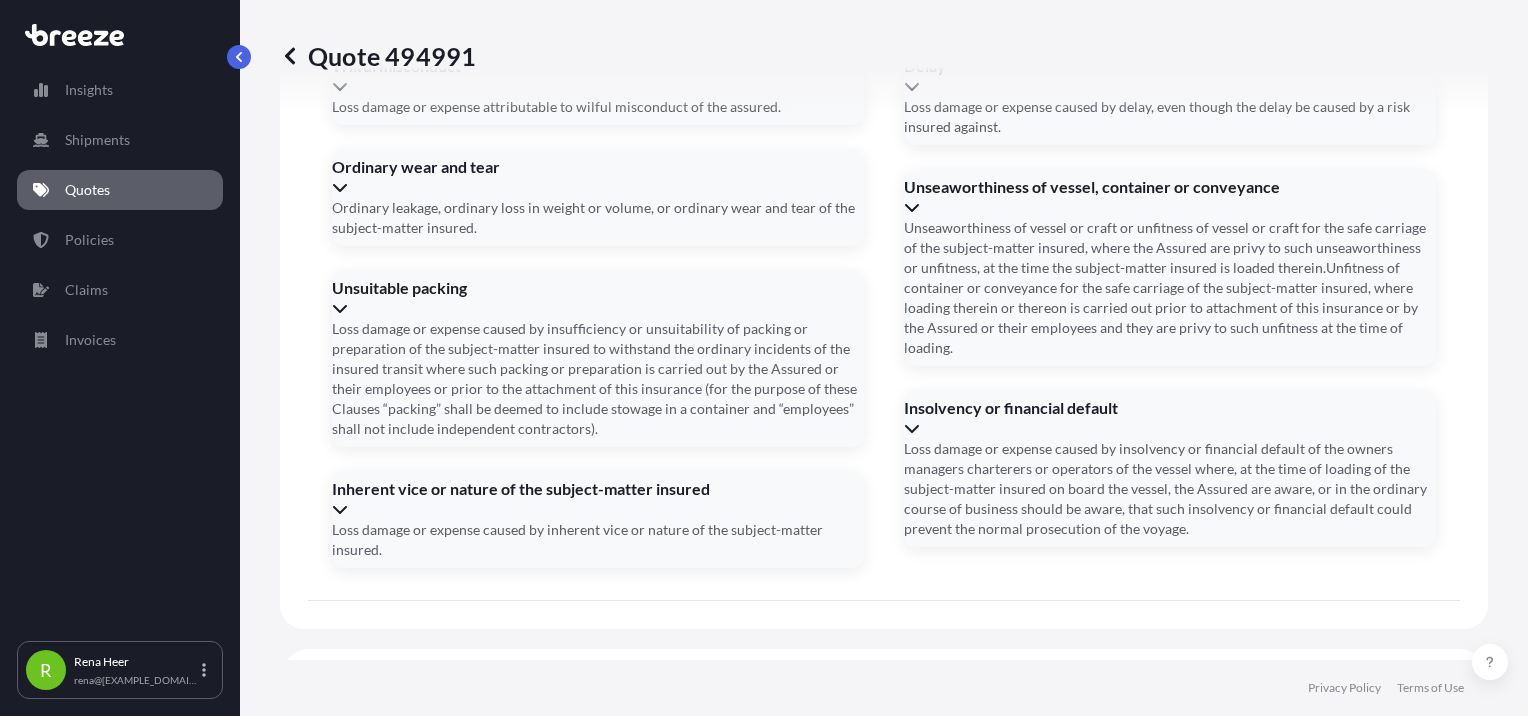 scroll, scrollTop: 2517, scrollLeft: 0, axis: vertical 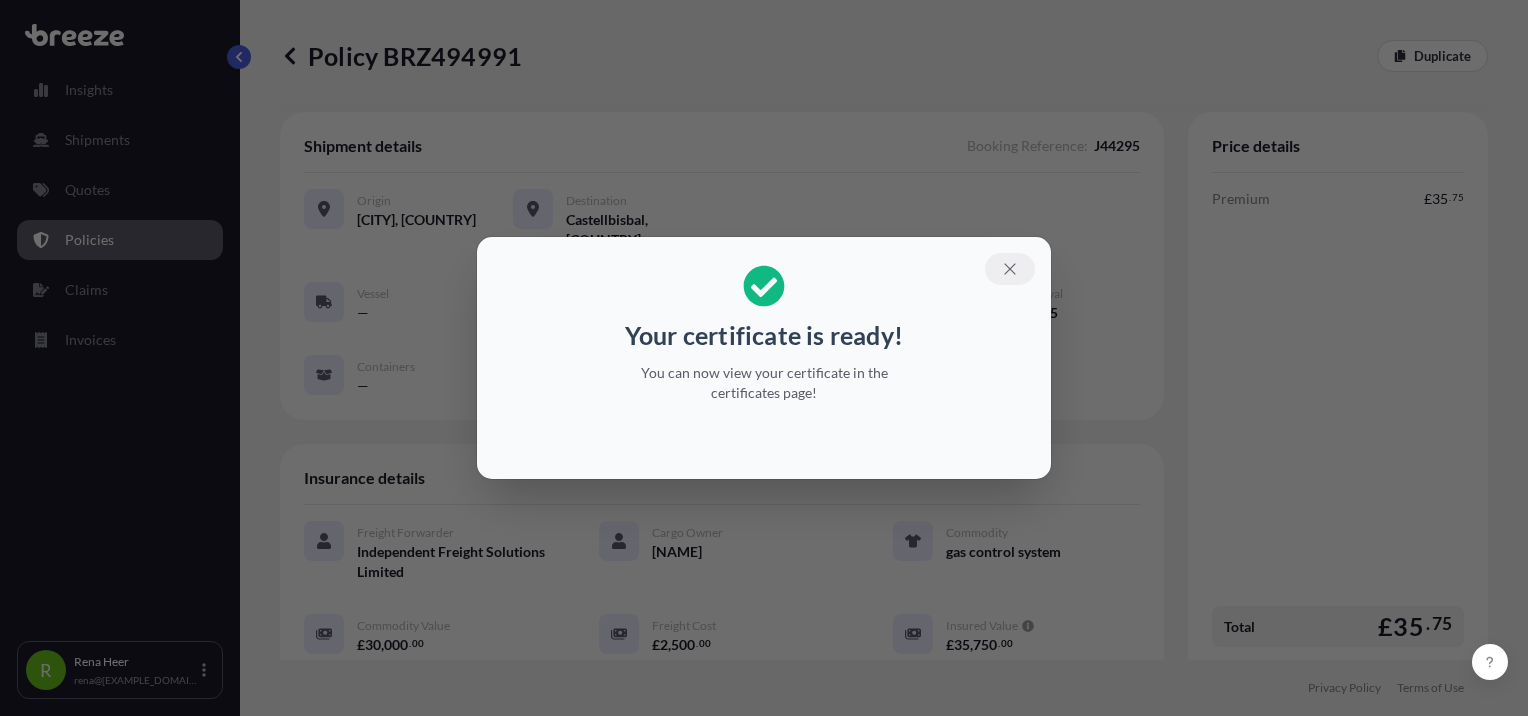 click 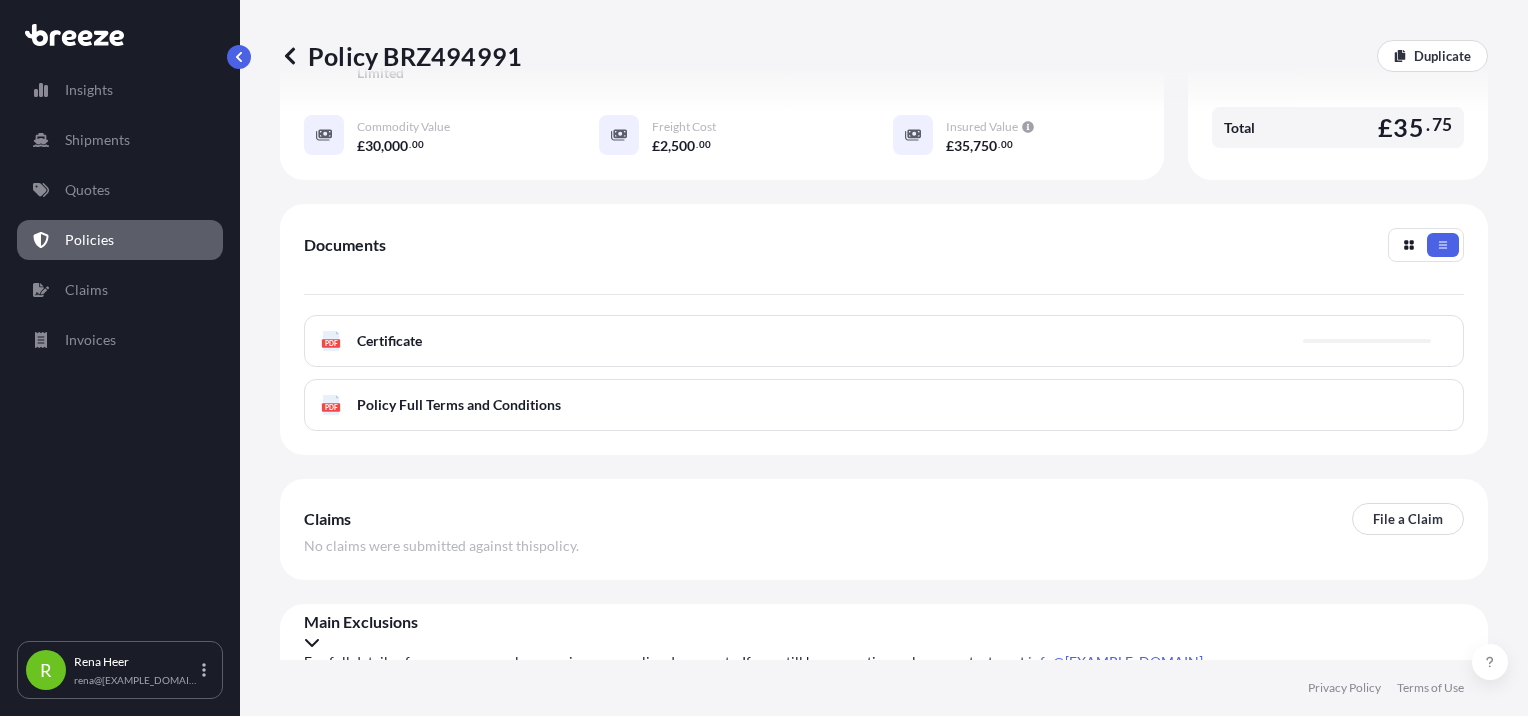 scroll, scrollTop: 500, scrollLeft: 0, axis: vertical 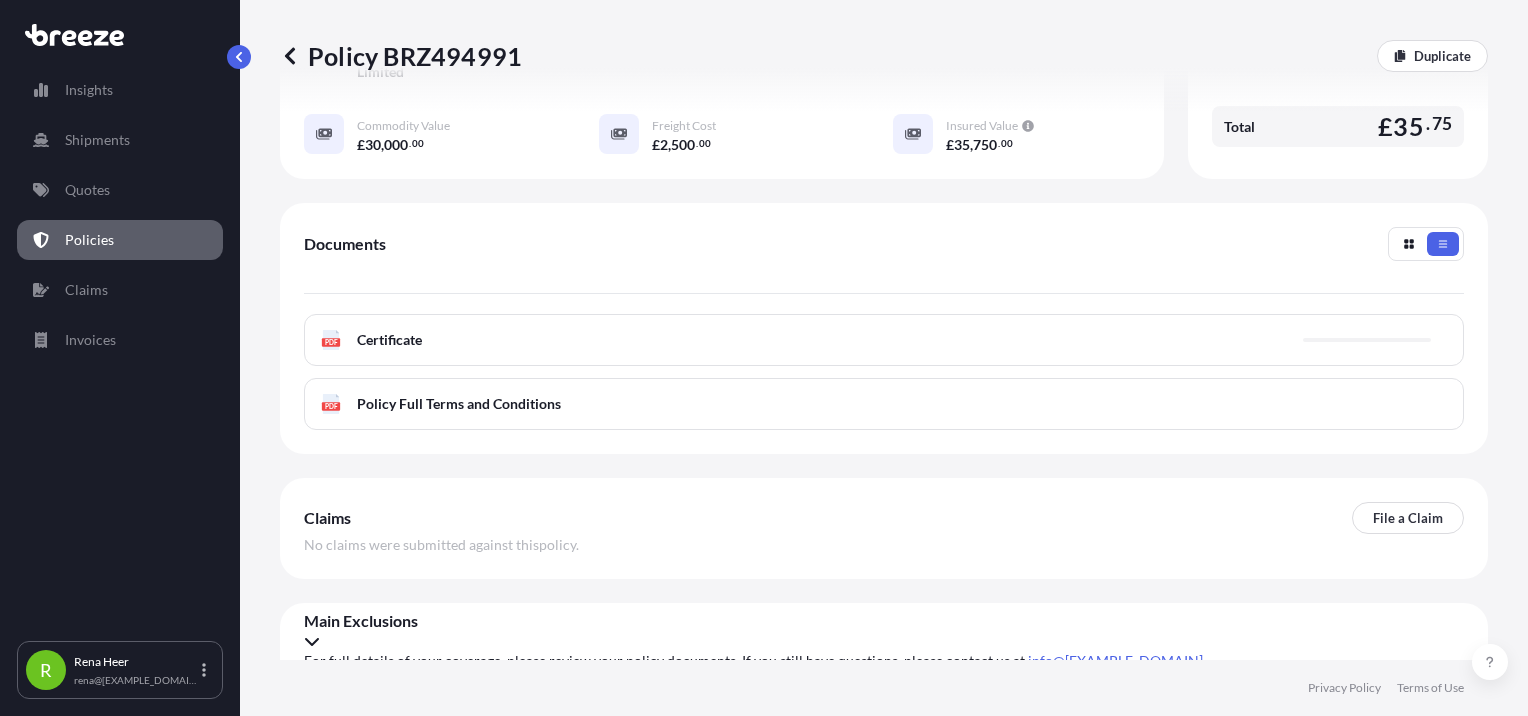 click on "PDF Certificate" at bounding box center [884, 340] 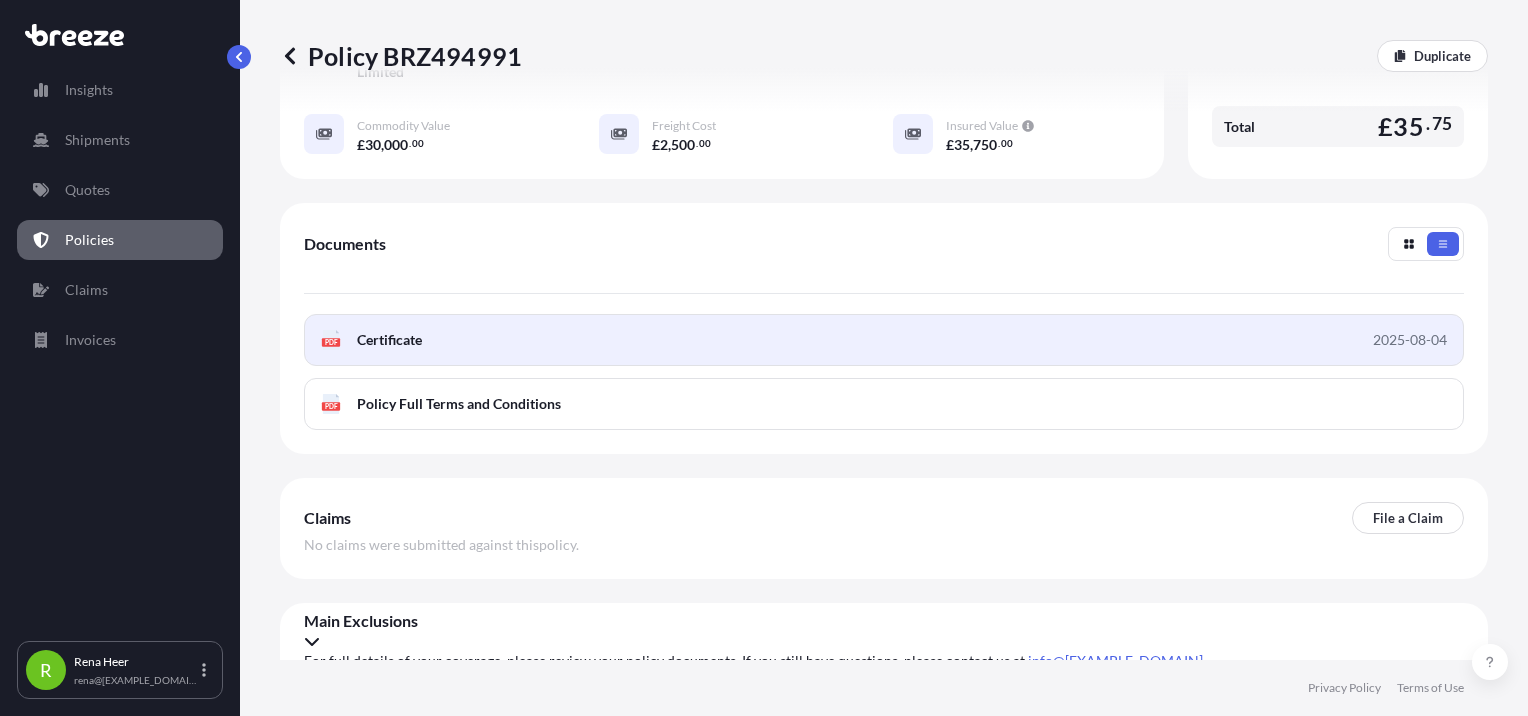 click on "PDF Certificate 2025-08-04" at bounding box center [884, 340] 